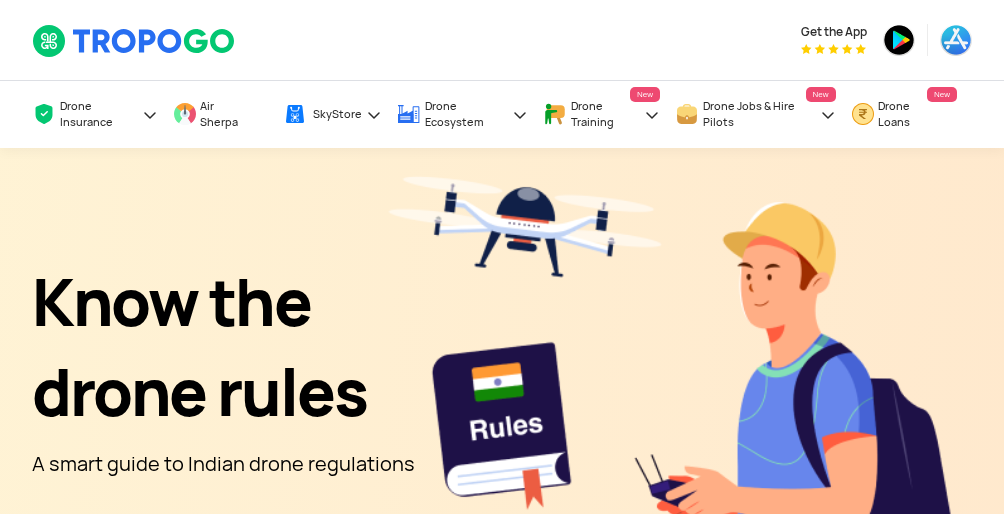 scroll, scrollTop: 953, scrollLeft: 0, axis: vertical 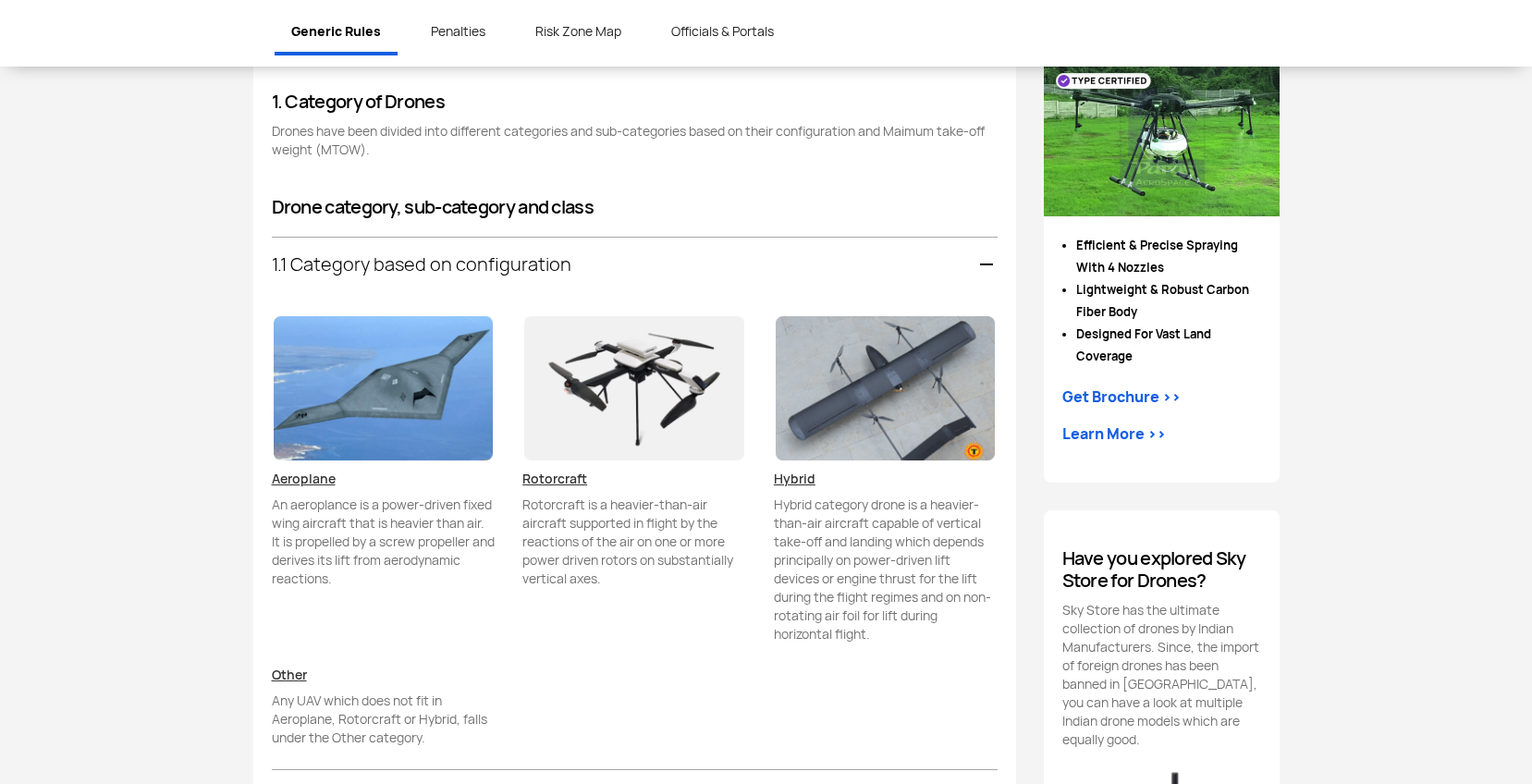 drag, startPoint x: 447, startPoint y: 644, endPoint x: 496, endPoint y: 614, distance: 57.45433 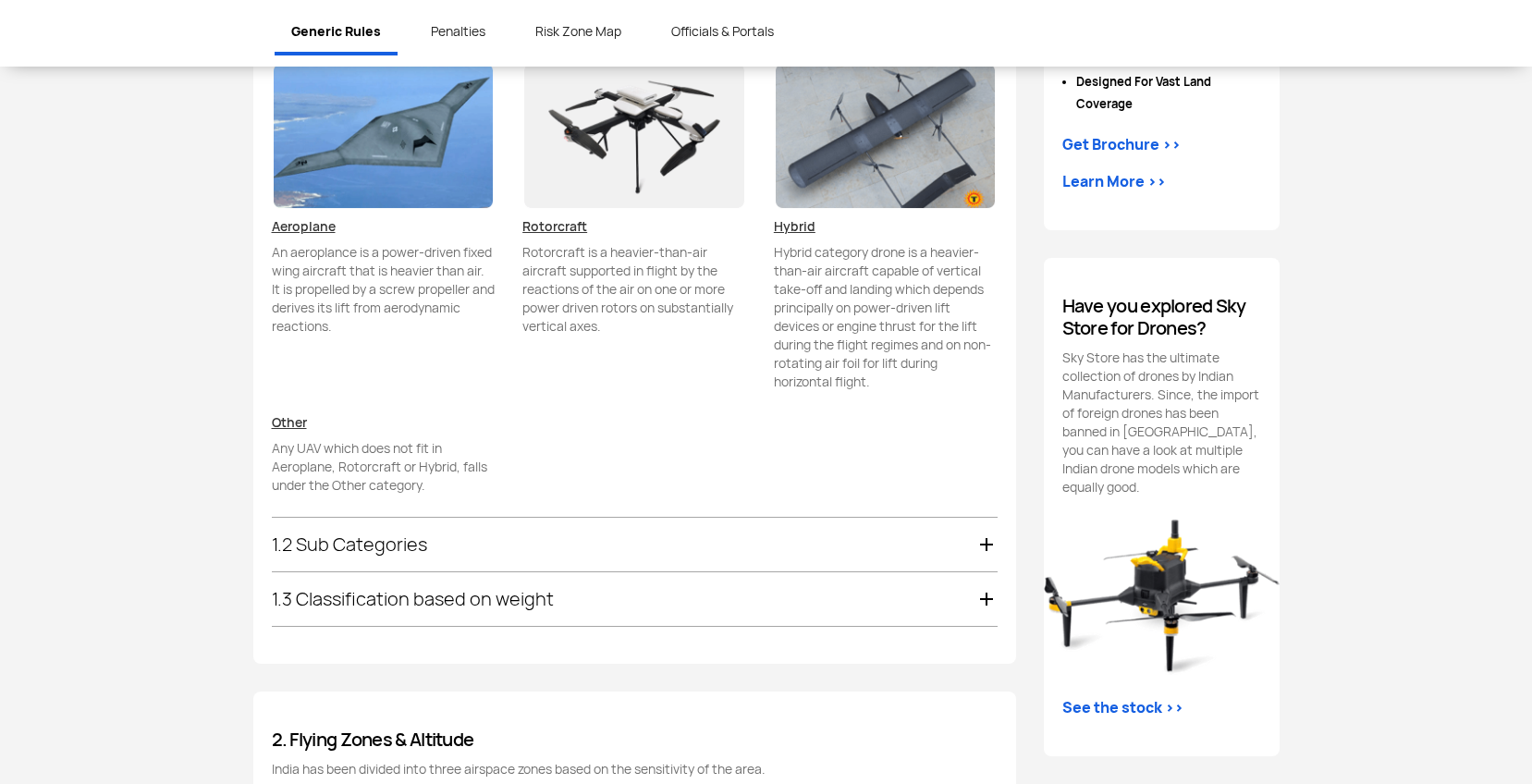 scroll, scrollTop: 1365, scrollLeft: 0, axis: vertical 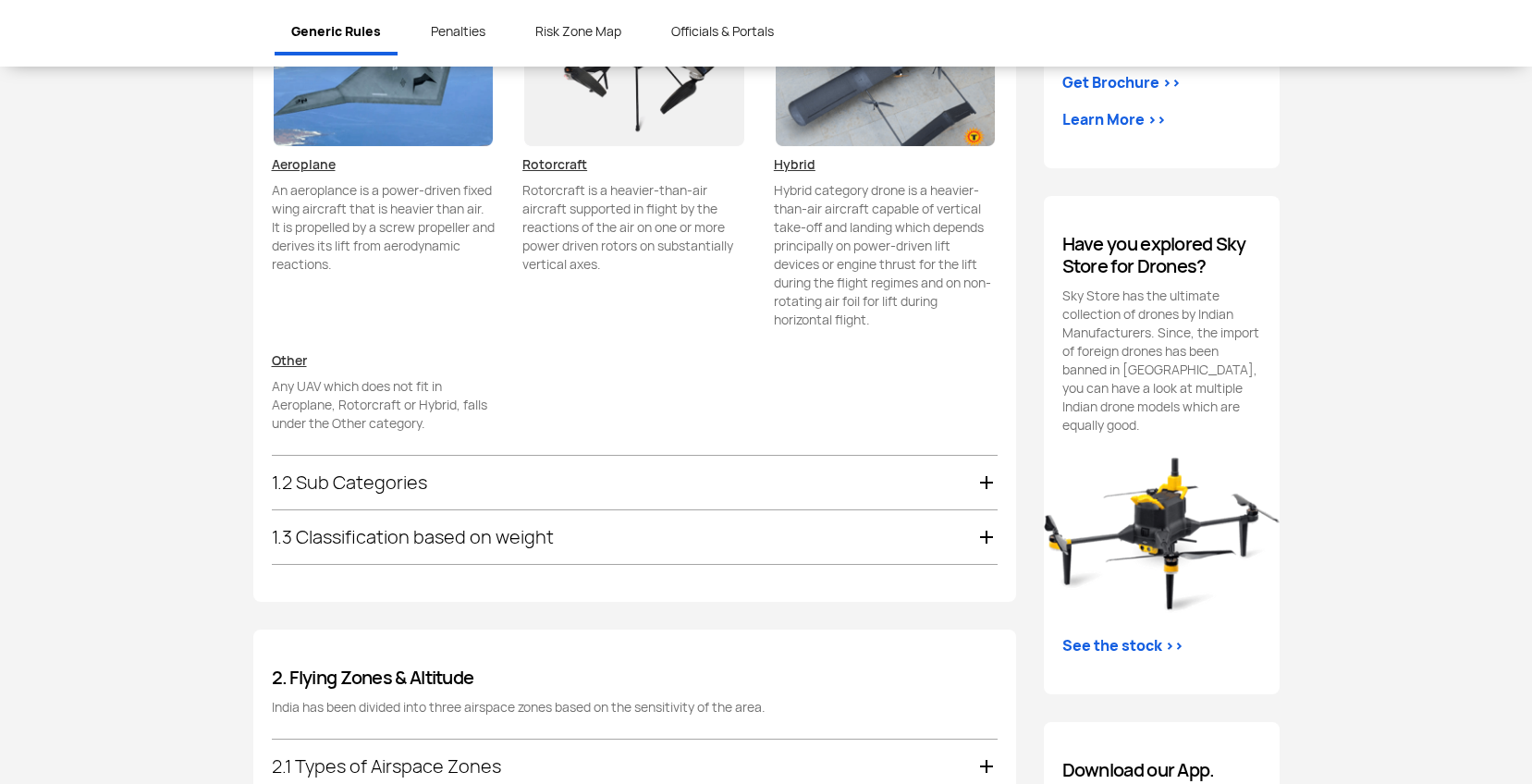 click on "1.2 Sub Categories" at bounding box center [634, 483] 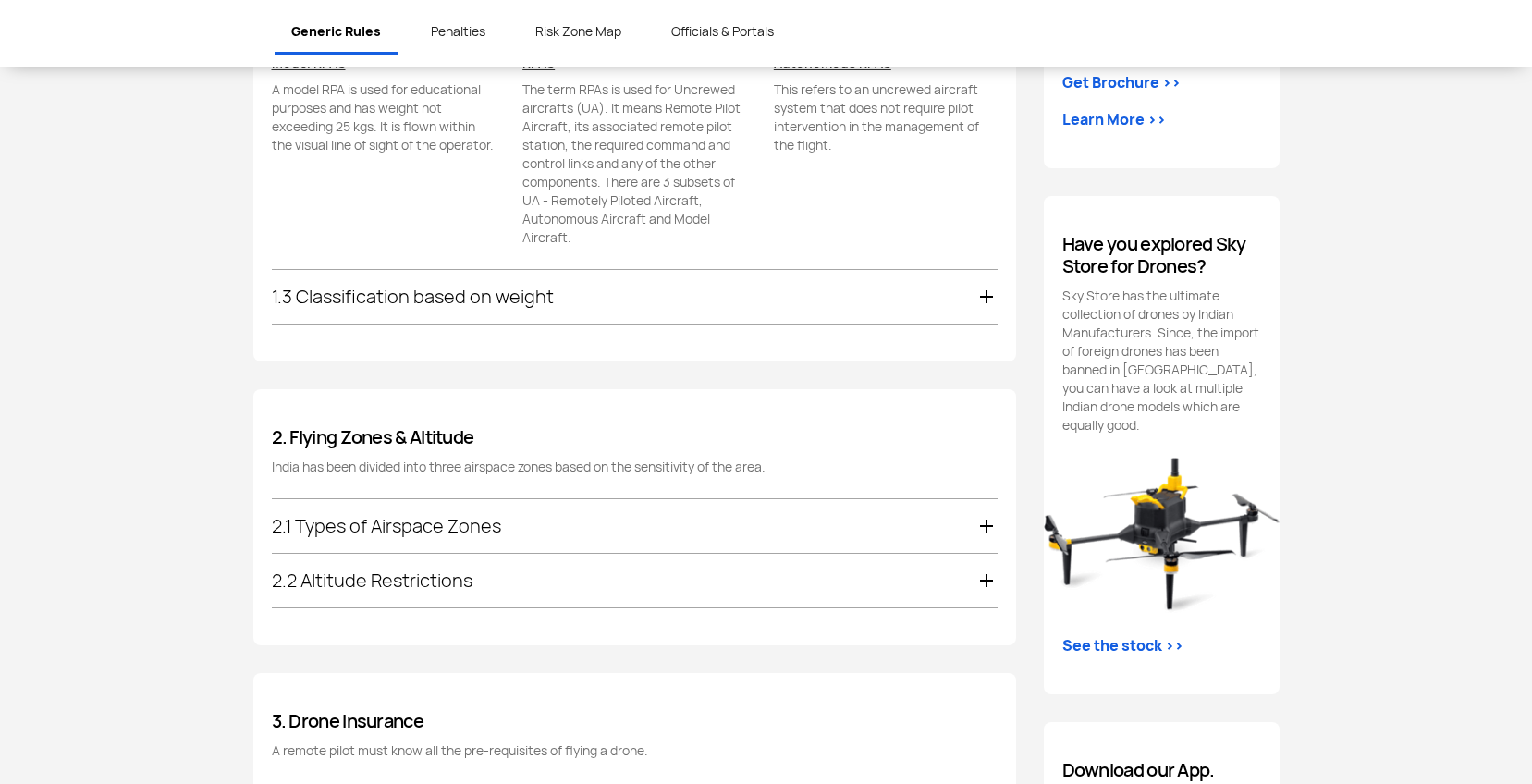 scroll, scrollTop: 1250, scrollLeft: 0, axis: vertical 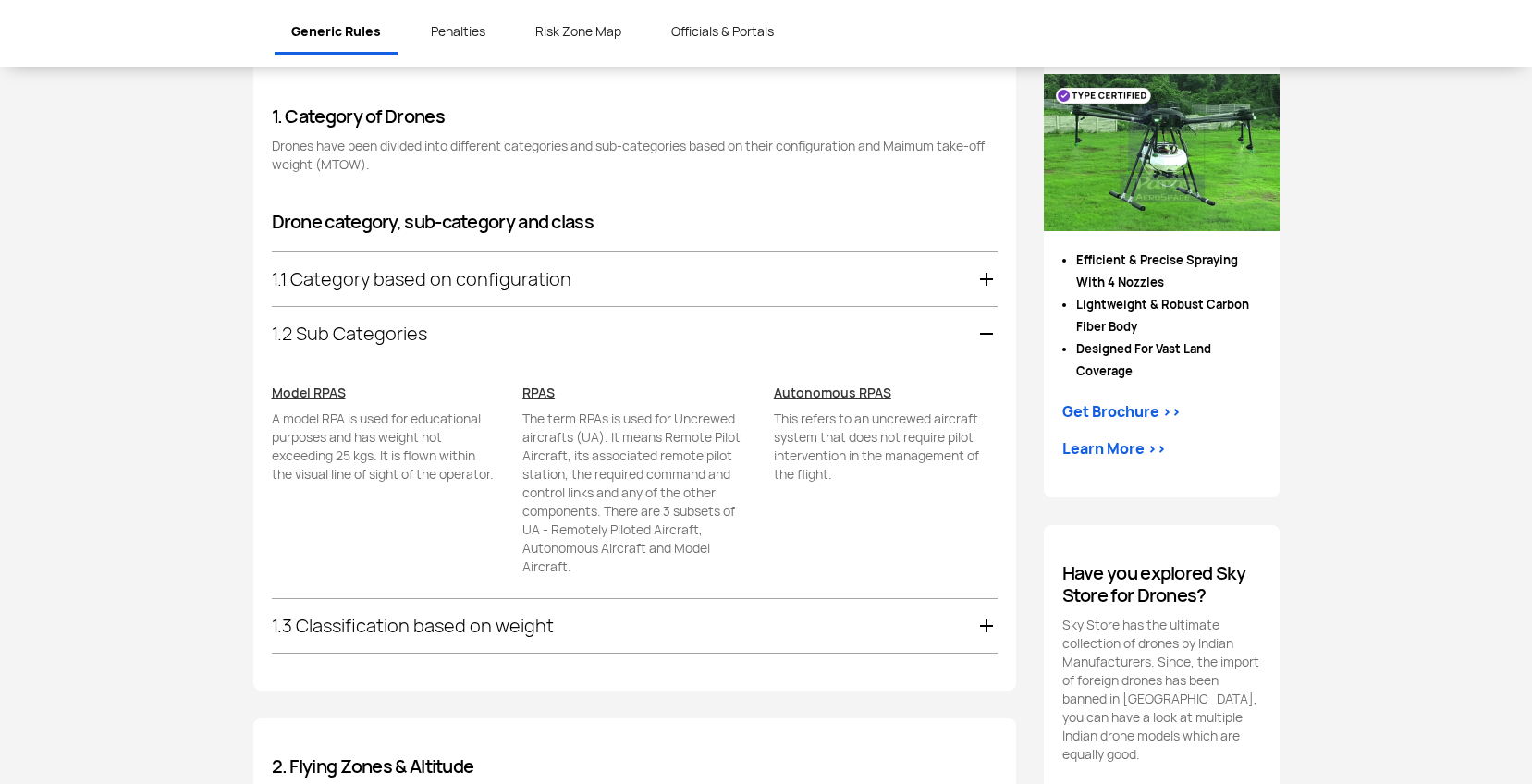 click on "1.3 Classification based on weight" at bounding box center [634, 626] 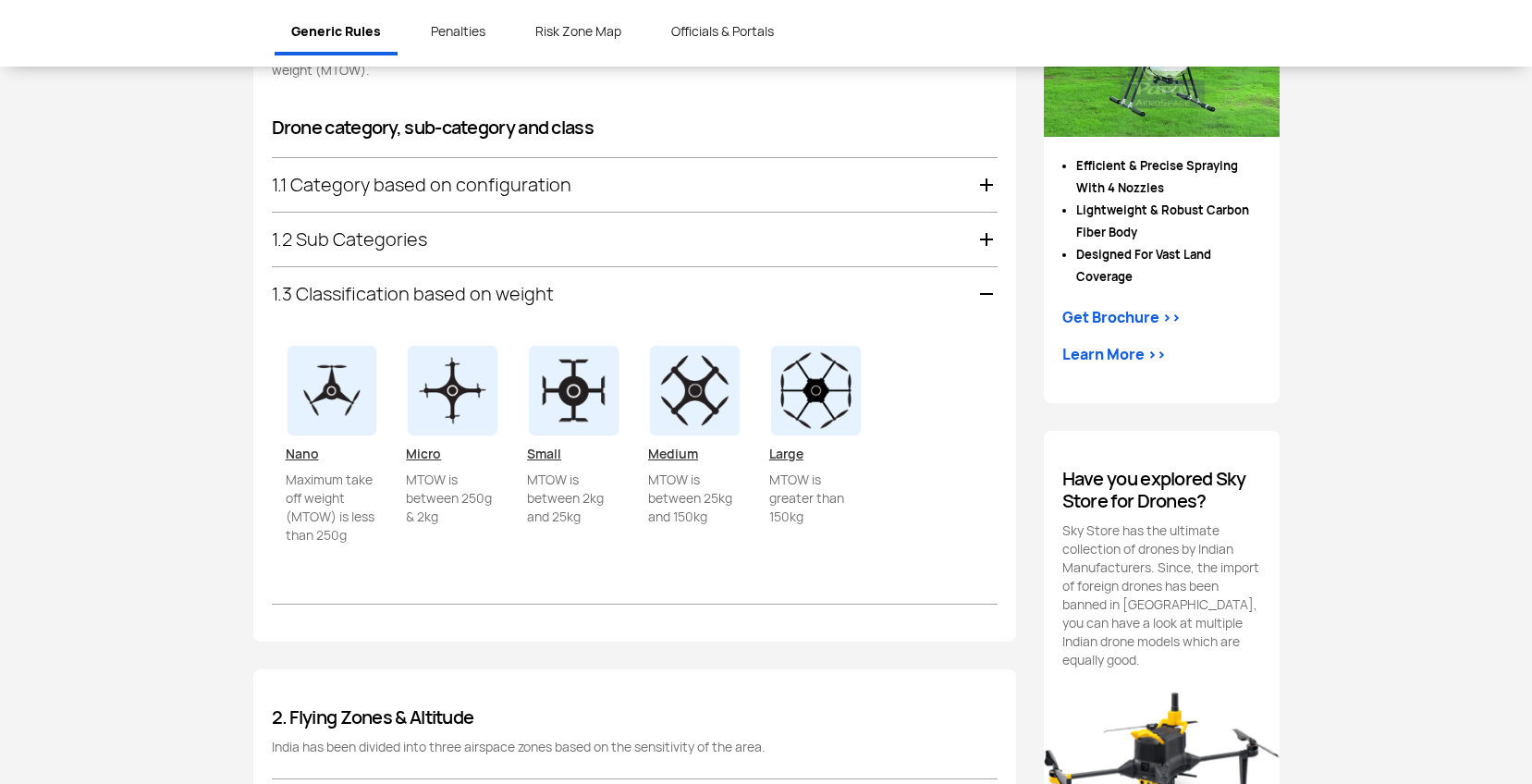 scroll, scrollTop: 1305, scrollLeft: 0, axis: vertical 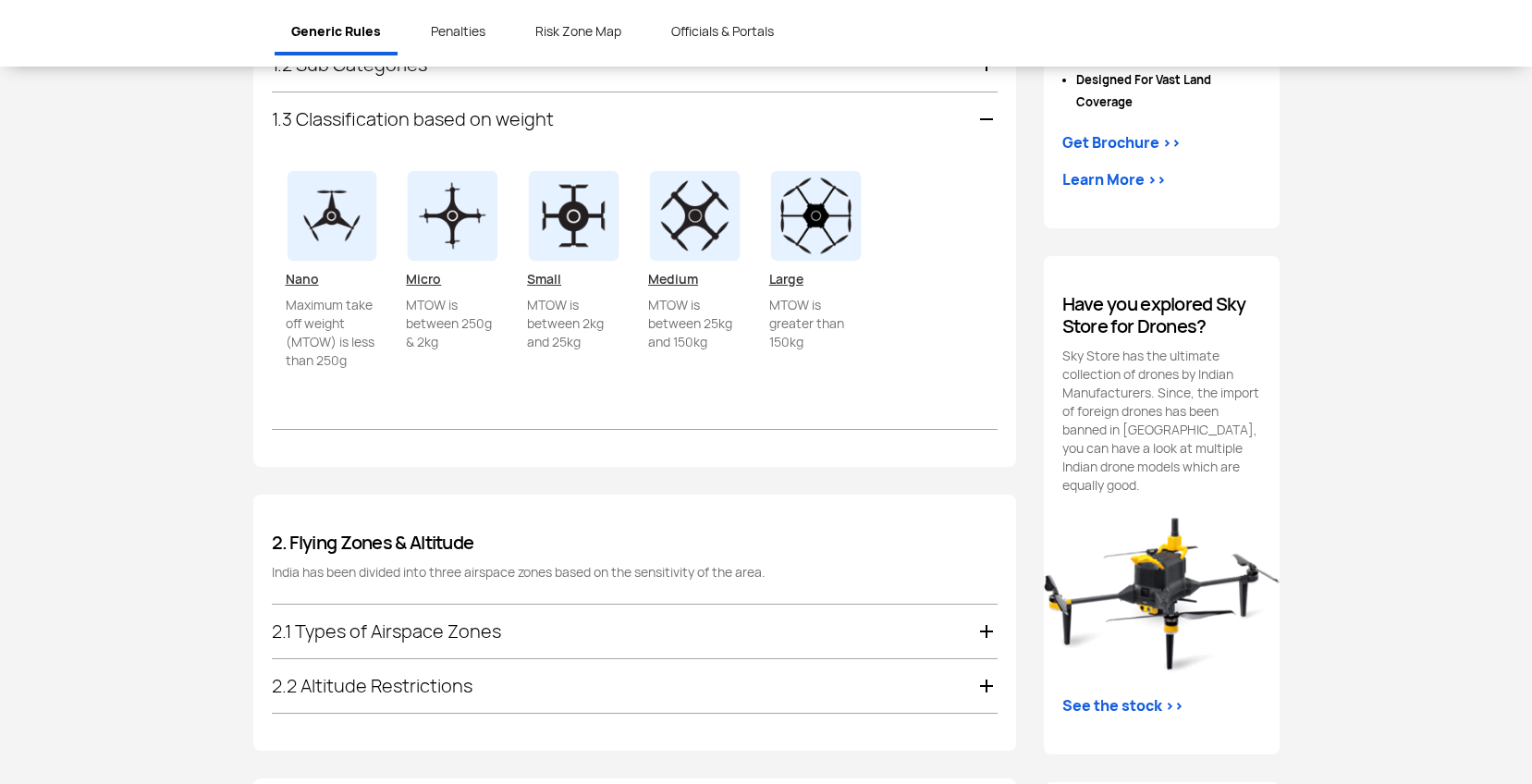 click on "2. Flying Zones & Altitude  India has been divided into three airspace zones based on the sensitivity of the area.   2.1 Types of Airspace Zones  Red Zone  Highly restricted area where UAV flying can be permitted only by the Central Gov. Eg: Airports, [GEOGRAPHIC_DATA] etc.  Yellow Zone  Restricted area where UAVs can be flown post permission from a nearest Air Traffic Controller. Eg: Area near the airport, military areas  Green Zone  Unrestricted Zones where drones can fly upto 400 ft without permission, and upto 200 ft in areas within 8-12km range of an operational airport  Click here to see the different airspace zones >>  2.2 Altitude Restrictions   In a green zone, one could fly upto 400 ft without permission. For green zones lying between 8-12km of an airport, one could fly upto 200 ft without permission. Yellow zones and Red zones require permission from nearest Air Traffic Controller and Central Government, respectively." 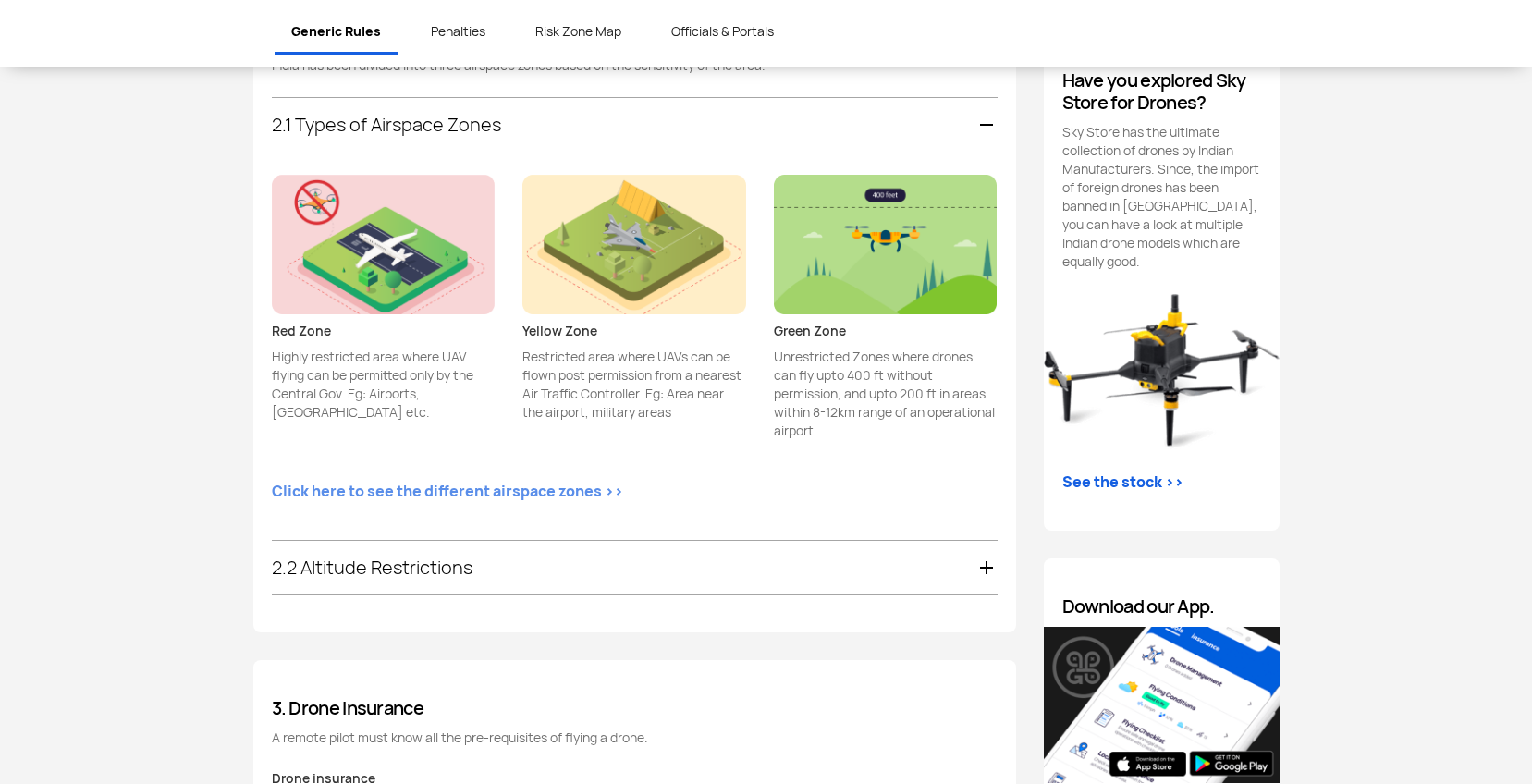 scroll, scrollTop: 1534, scrollLeft: 0, axis: vertical 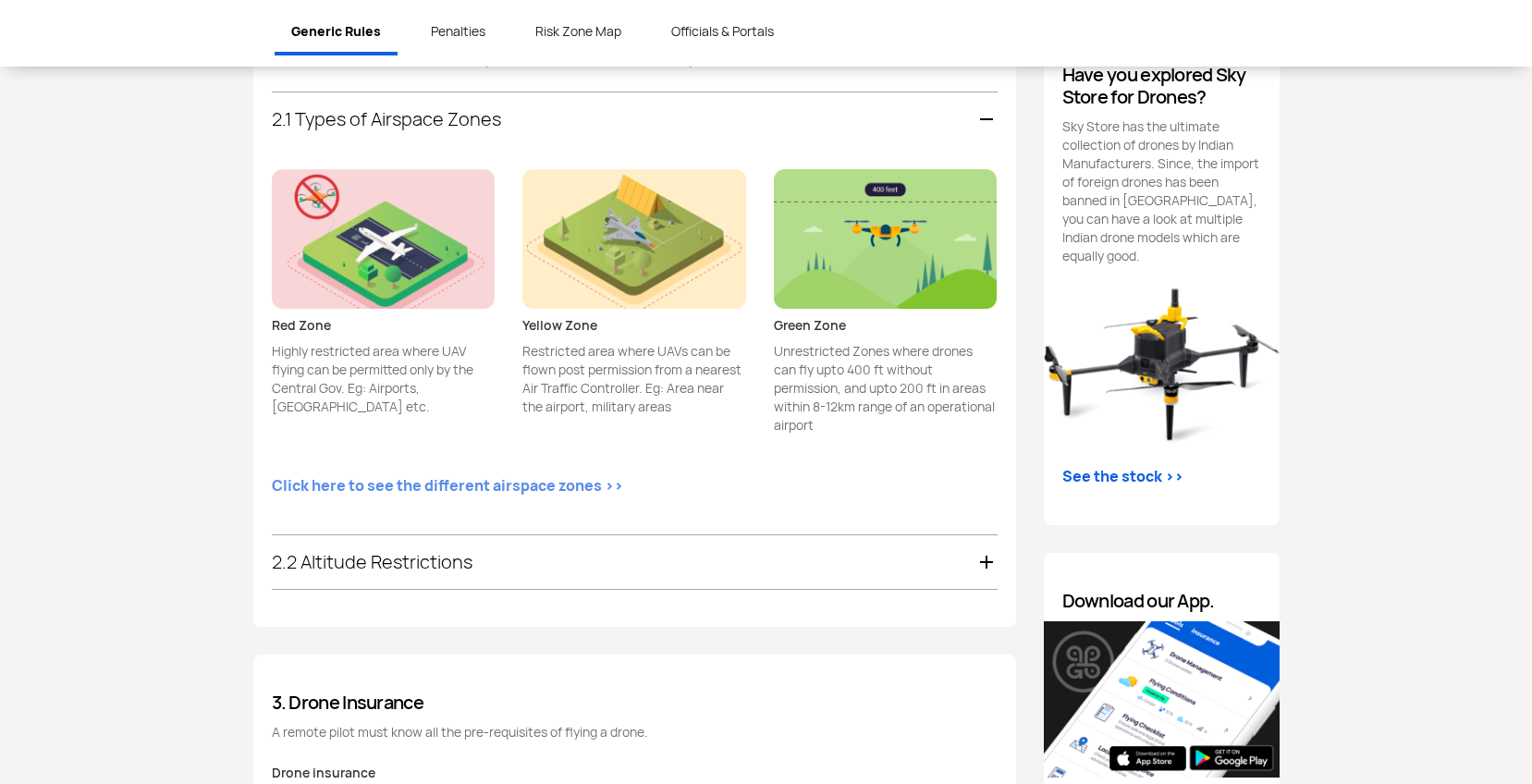 drag, startPoint x: 490, startPoint y: 486, endPoint x: 408, endPoint y: 495, distance: 82.492424 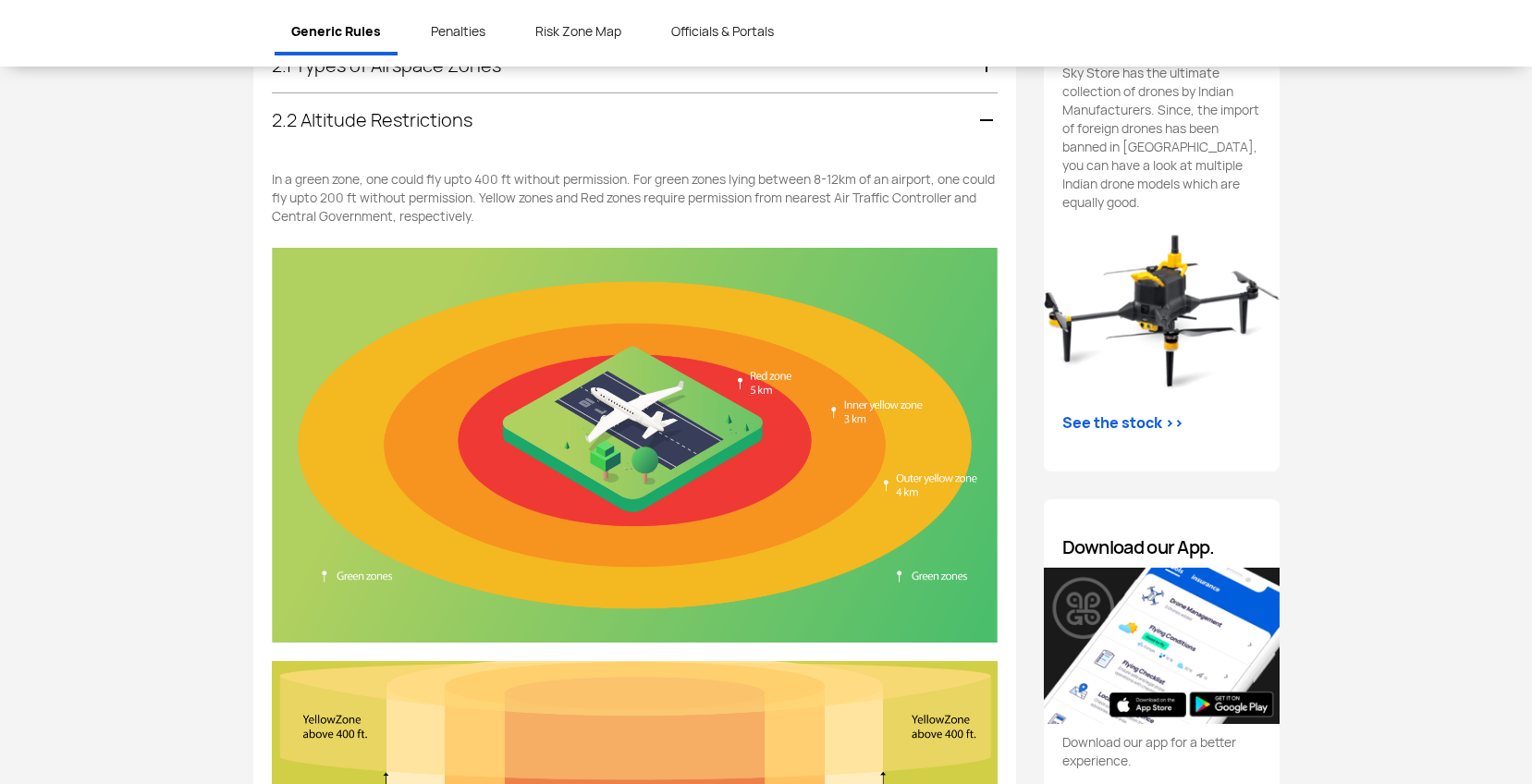 scroll, scrollTop: 1588, scrollLeft: 0, axis: vertical 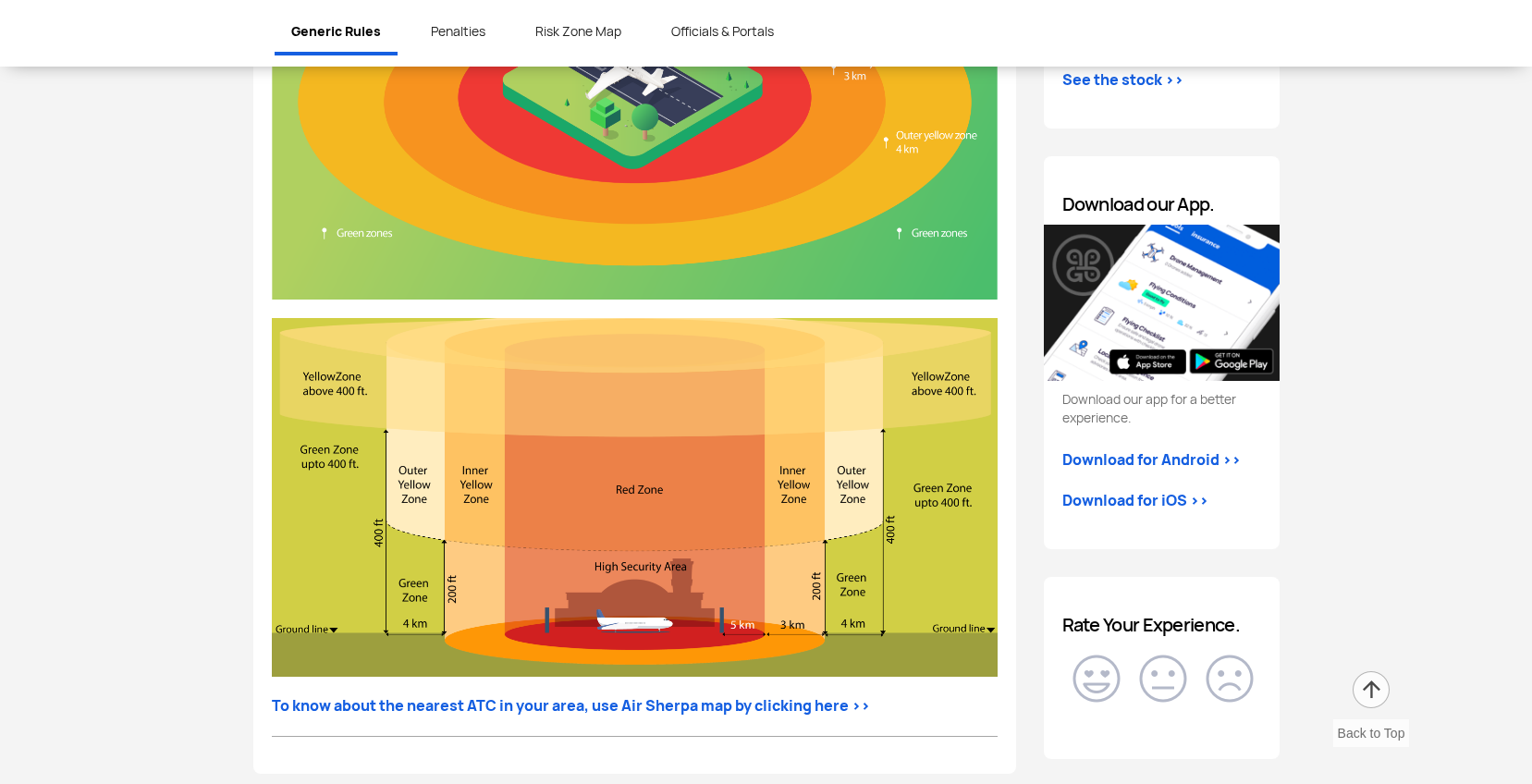 click on "Generic Rules Drone Owner or   Operator Manufacturer or Importer R&D Organisation Generic Rules Owner or Operator Manufacturer Importer R&D Organisation Generic Rules Penalties Risk Zone Map Officials & Portals Generic Rules  Know these generic rules that are applicable to all section of drone fliers.  1. Category of Drones  Drones have been divided into different categories and sub-categories based on their configuration and Maimum take-off weight (MTOW).  Drone category, sub-category and class  1.1 Category based on configuration  Aeroplane  An aeroplance is a power-driven fixed wing aircraft that is heavier than air. It is propelled by a screw propeller and derives its lift from aerodynamic reactions.  Rotorcraft  Rotorcraft is a heavier-than-air aircraft supported in flight by the reactions of the air on one or more power driven rotors on substantially vertical axes.  Hybrid Other  Any UAV which does not fit in Aeroplane, Rotorcraft or Hybrid, falls under the Other category.   1.2 Sub Categories  RPAS" at bounding box center [766, 2474] 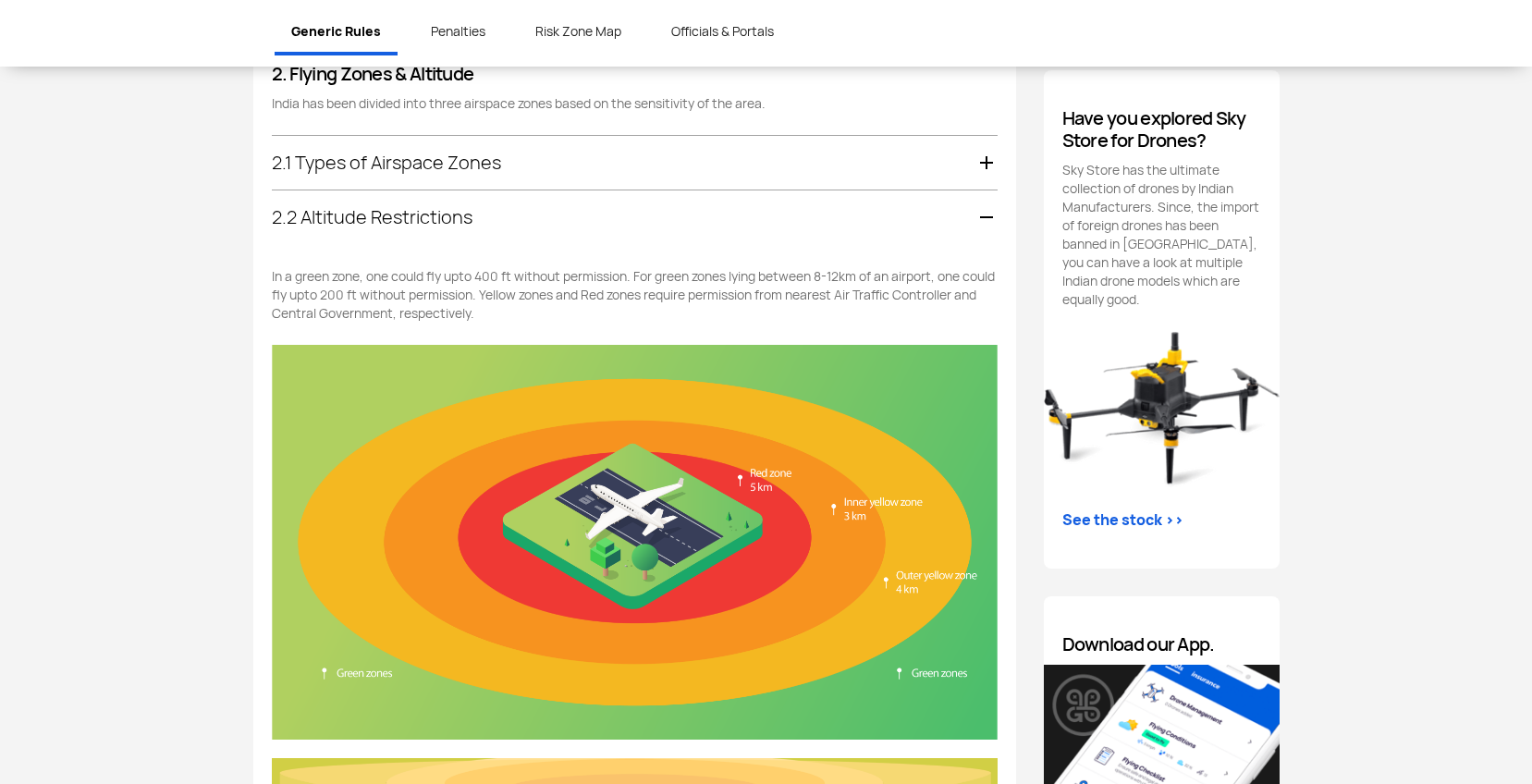 scroll, scrollTop: 1469, scrollLeft: 0, axis: vertical 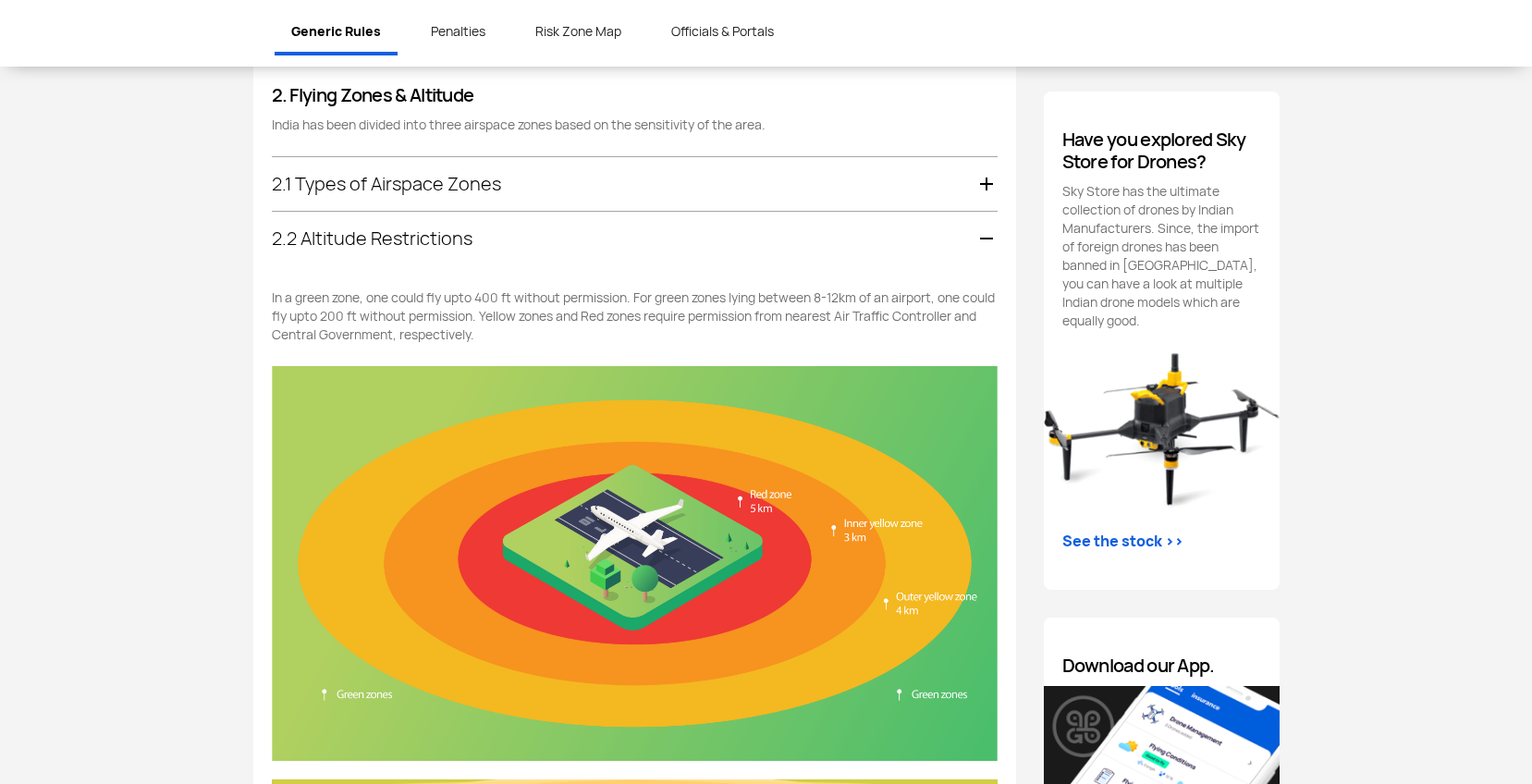 click on "2.1 Types of Airspace Zones" at bounding box center [634, 184] 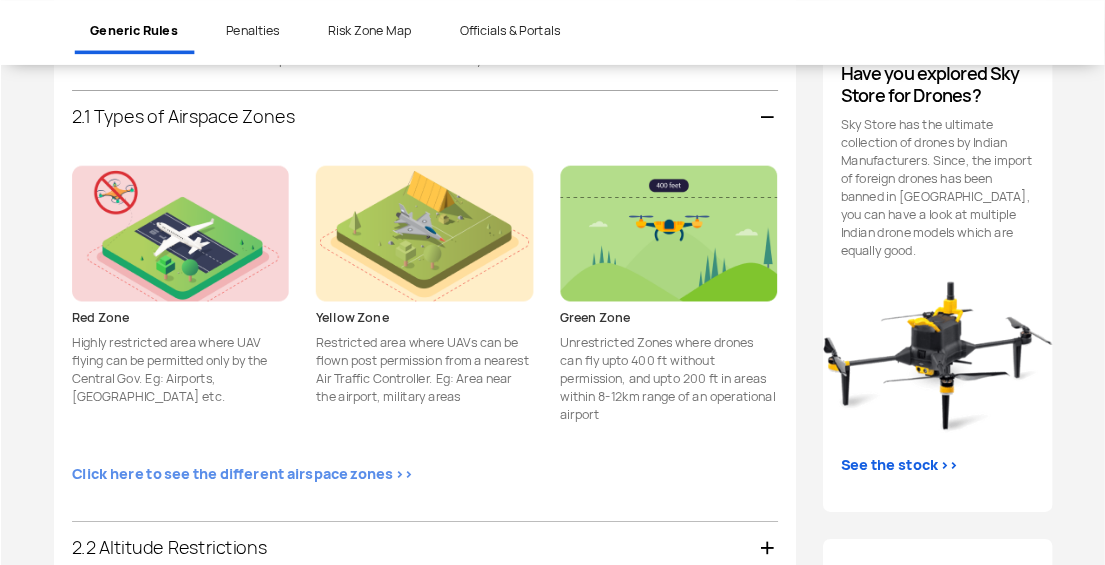 scroll, scrollTop: 1658, scrollLeft: 0, axis: vertical 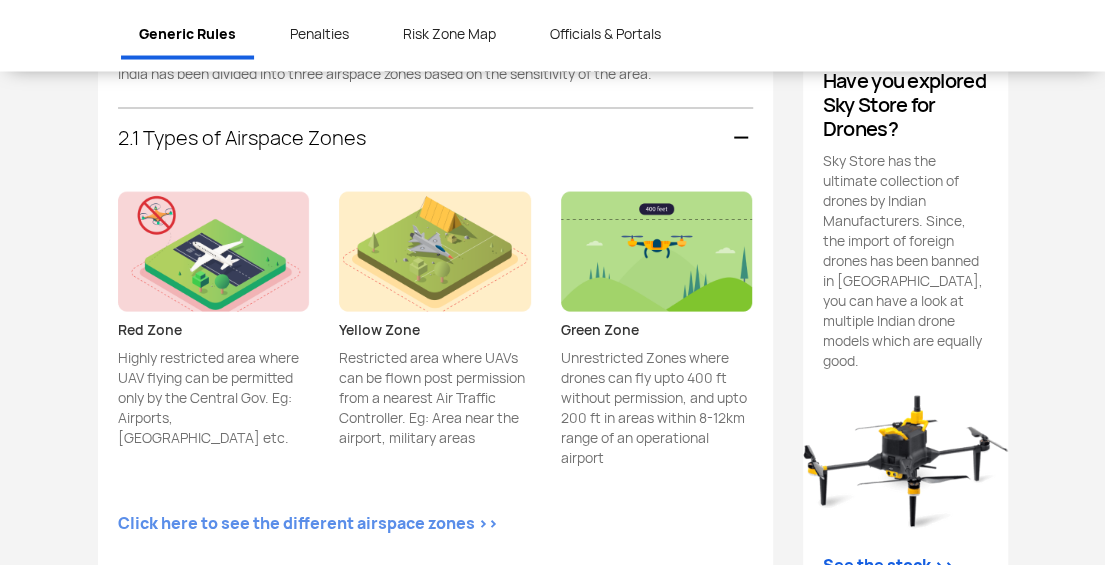 click on "Red Zone  Highly restricted area where UAV flying can be permitted only by the Central Gov. Eg: Airports, [GEOGRAPHIC_DATA] etc." 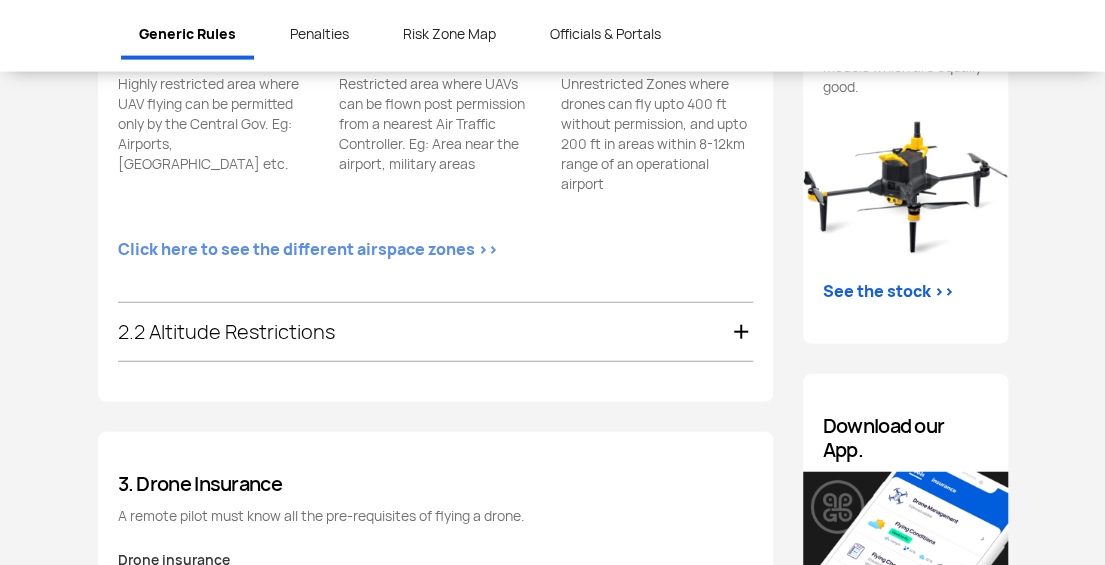 scroll, scrollTop: 2022, scrollLeft: 0, axis: vertical 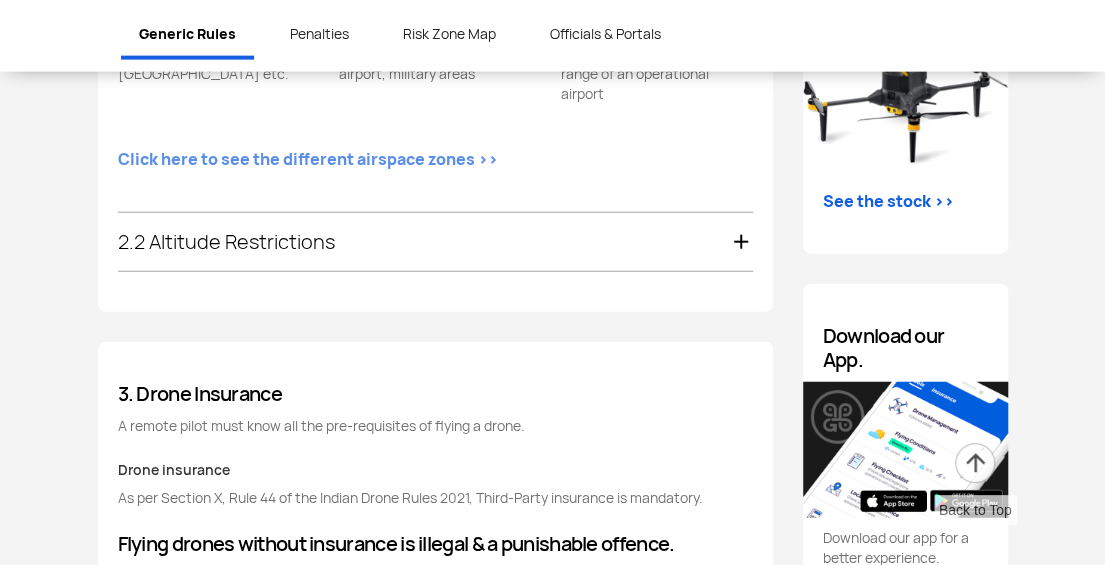 click on "2.2 Altitude Restrictions" at bounding box center [435, 242] 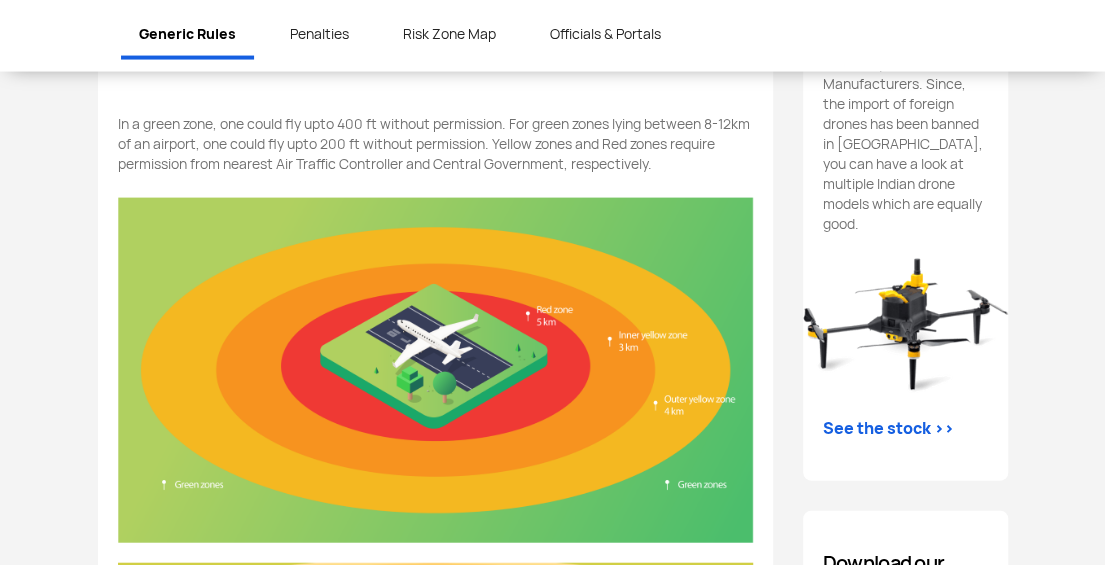 scroll, scrollTop: 1724, scrollLeft: 0, axis: vertical 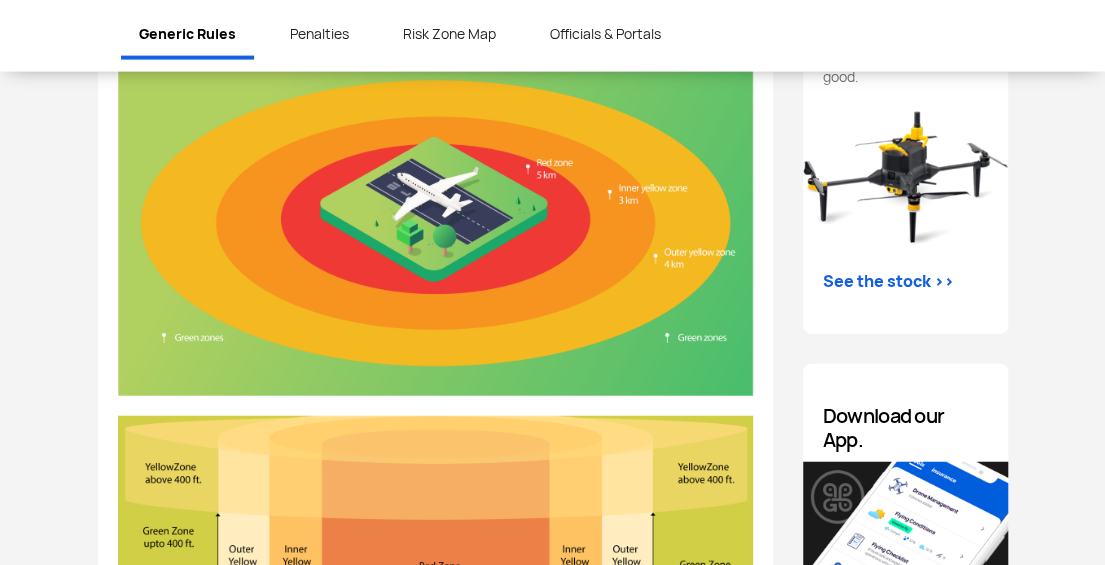 click 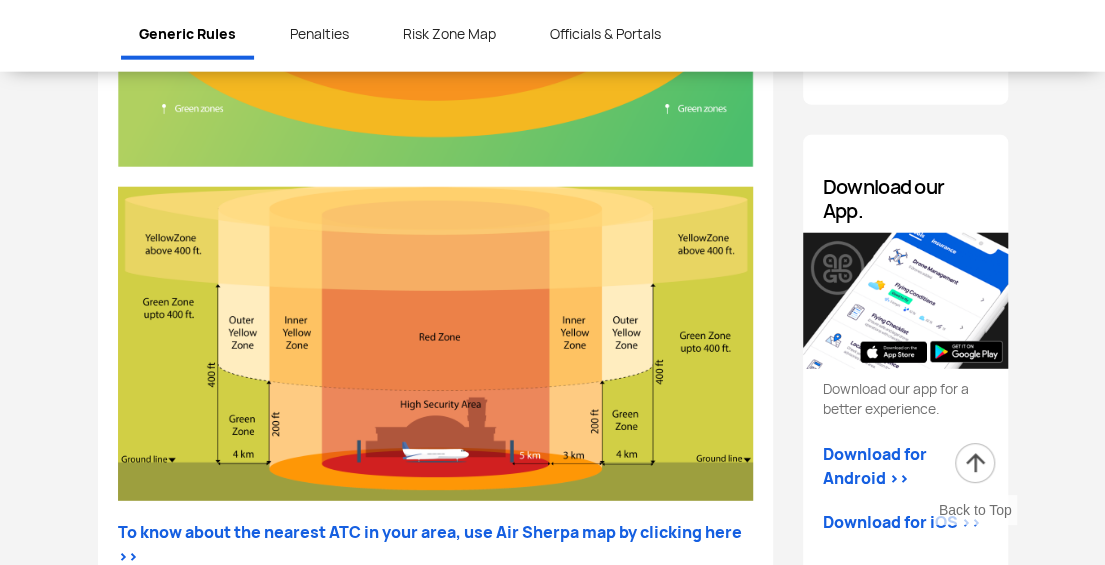 scroll, scrollTop: 2195, scrollLeft: 0, axis: vertical 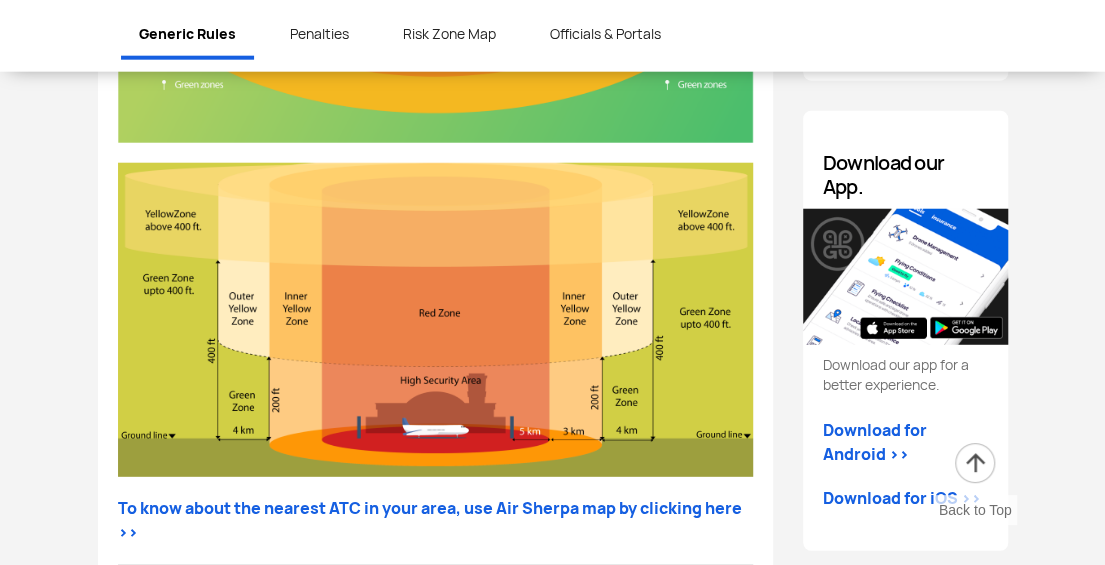 click on "Generic Rules Drone Owner or   Operator Manufacturer or Importer R&D Organisation Generic Rules Owner or Operator Manufacturer Importer R&D Organisation Generic Rules Penalties Risk Zone Map Officials & Portals Generic Rules  Know these generic rules that are applicable to all section of drone fliers.  1. Category of Drones  Drones have been divided into different categories and sub-categories based on their configuration and Maimum take-off weight (MTOW).  Drone category, sub-category and class  1.1 Category based on configuration  Aeroplane  An aeroplance is a power-driven fixed wing aircraft that is heavier than air. It is propelled by a screw propeller and derives its lift from aerodynamic reactions.  Rotorcraft  Rotorcraft is a heavier-than-air aircraft supported in flight by the reactions of the air on one or more power driven rotors on substantially vertical axes.  Hybrid Other  Any UAV which does not fit in Aeroplane, Rotorcraft or Hybrid, falls under the Other category.   1.2 Sub Categories  RPAS" at bounding box center (552, 2587) 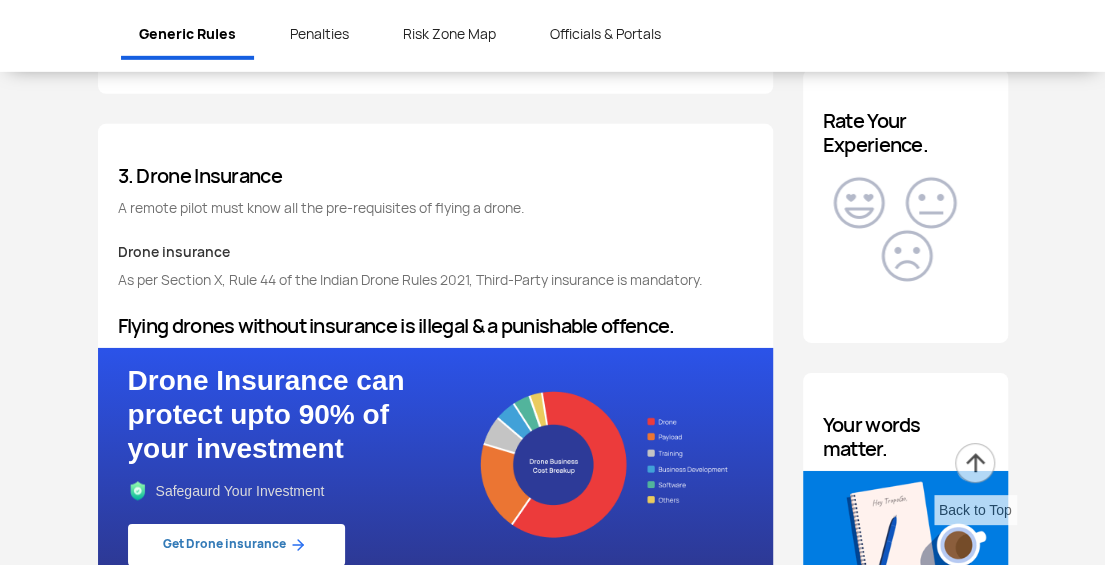 scroll, scrollTop: 2719, scrollLeft: 0, axis: vertical 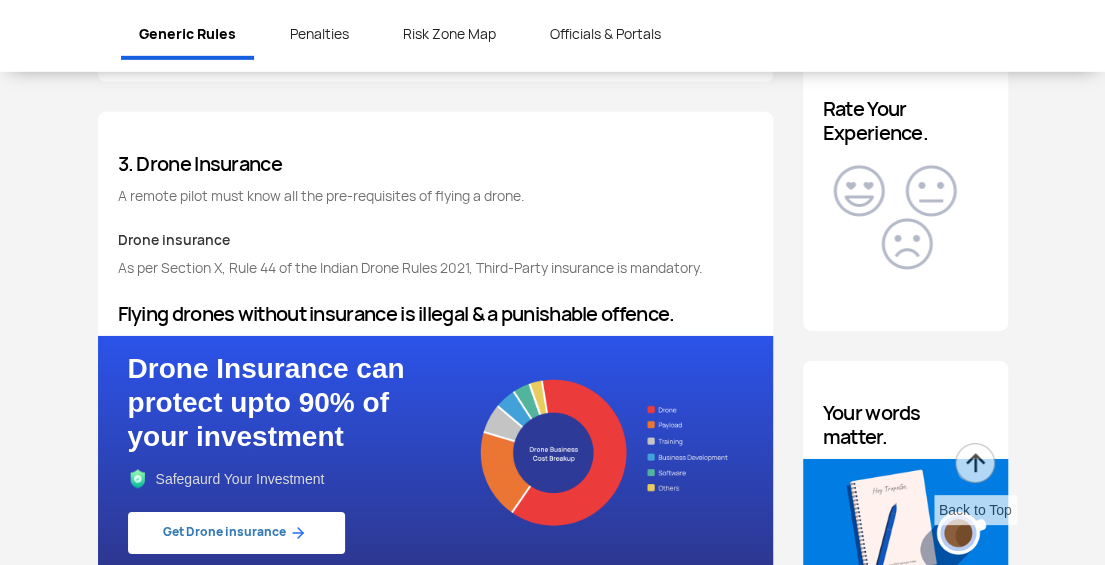drag, startPoint x: 118, startPoint y: 265, endPoint x: 164, endPoint y: 265, distance: 46 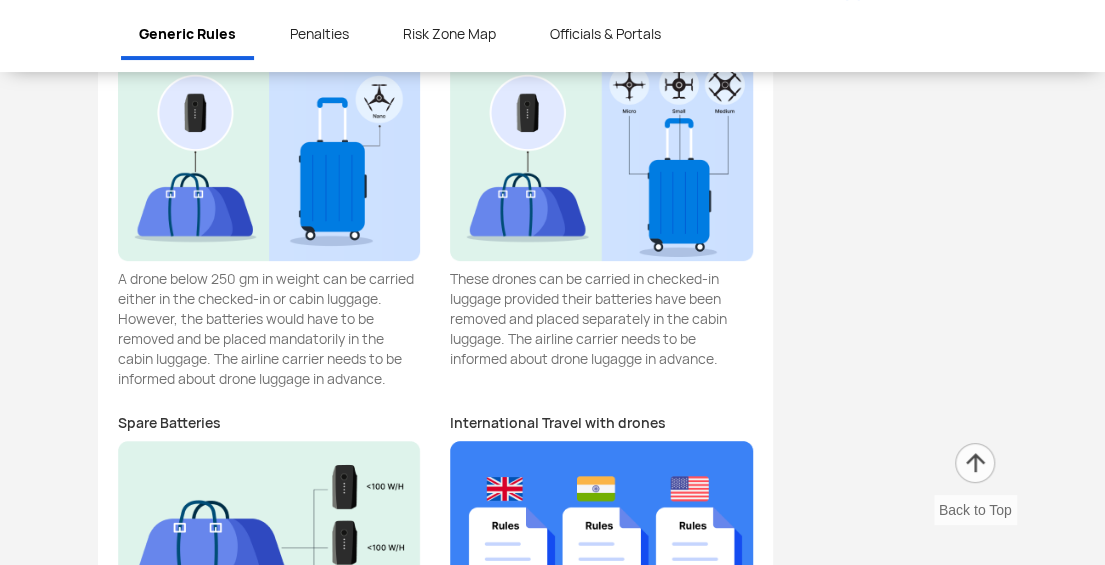 scroll, scrollTop: 3455, scrollLeft: 0, axis: vertical 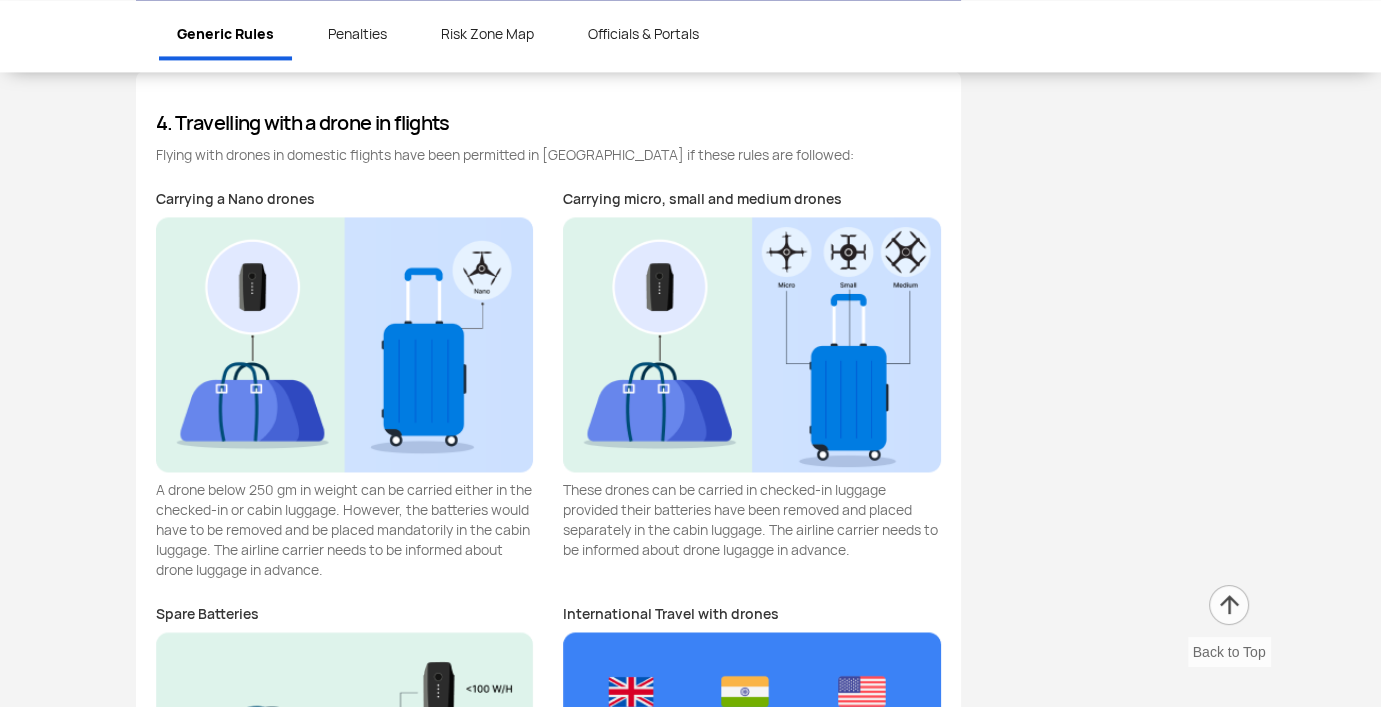 click on "Carrying a Nano drones  A drone below 250 gm in weight can be carried either in the checked-in or cabin luggage. However, the batteries would have to be removed and be placed mandatorily in the cabin luggage. The airline carrier needs to be informed about drone luggage in advance." 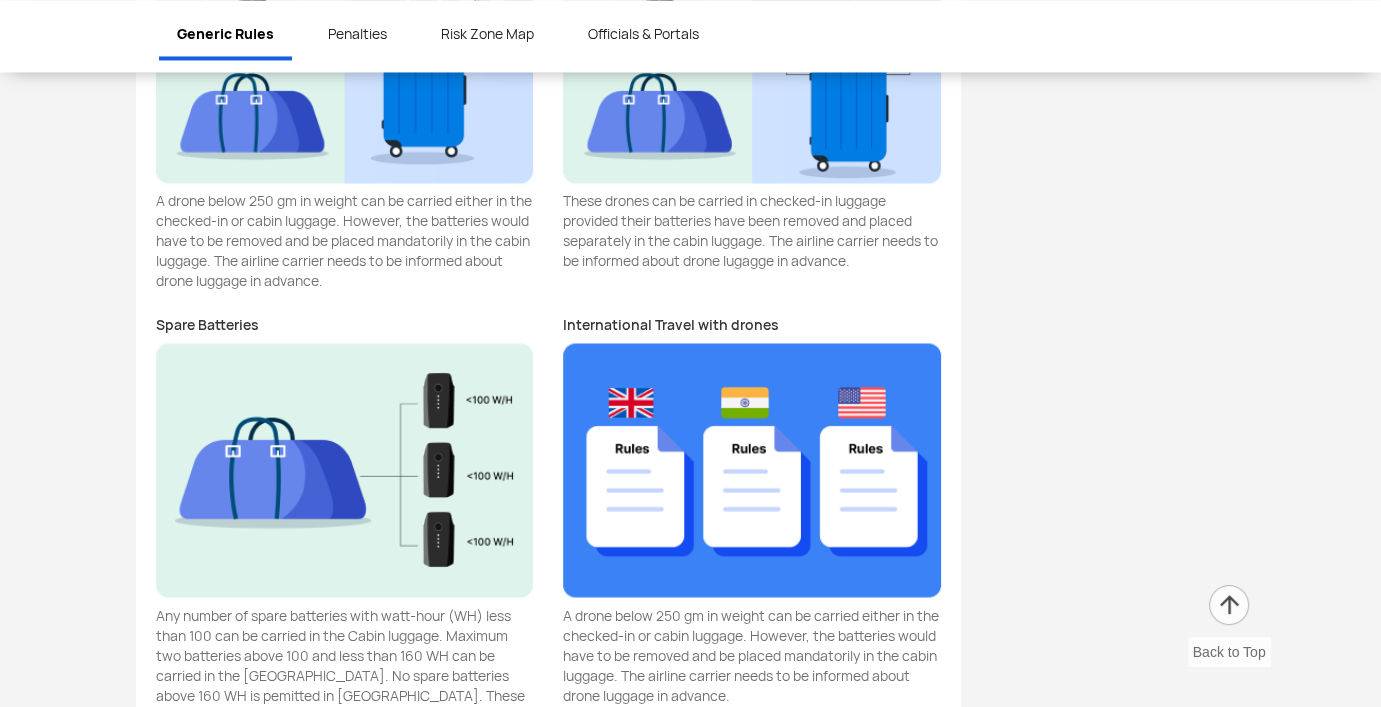 scroll, scrollTop: 3884, scrollLeft: 0, axis: vertical 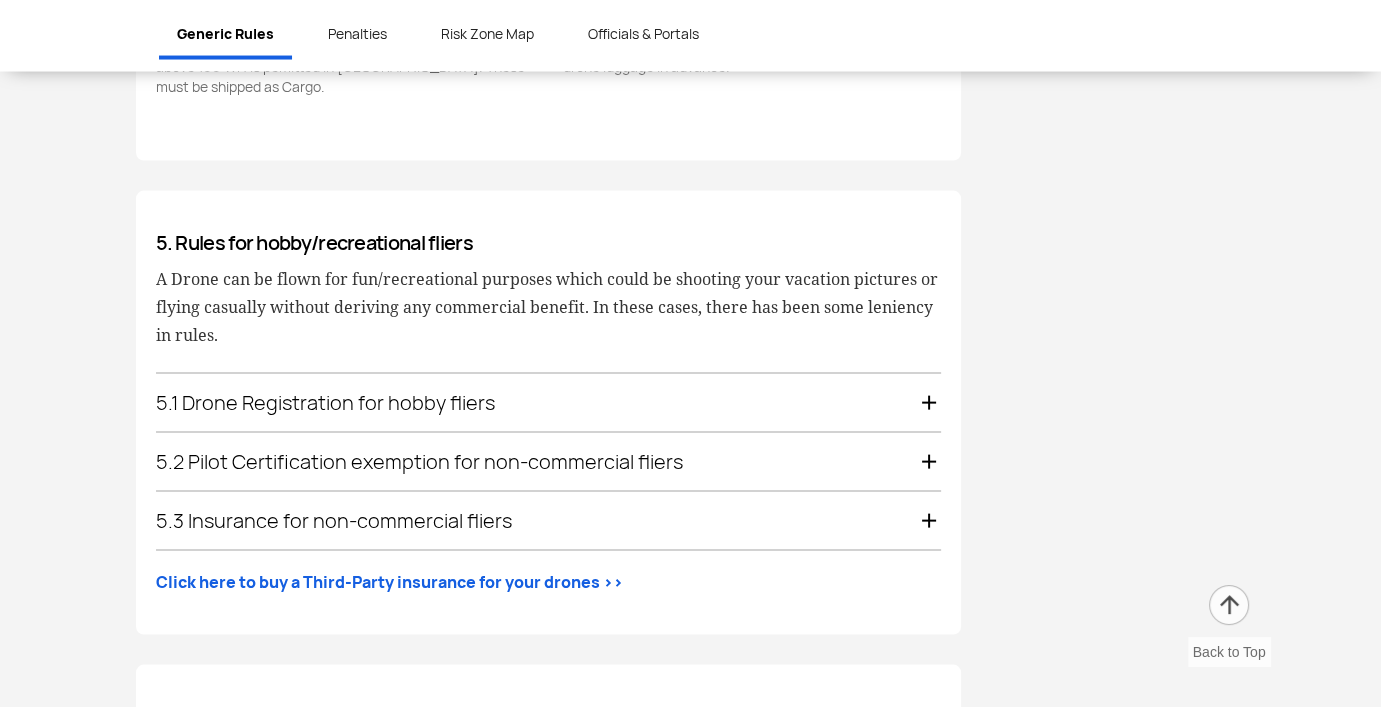 click on "5.1 Drone Registration for hobby fliers" at bounding box center (548, 403) 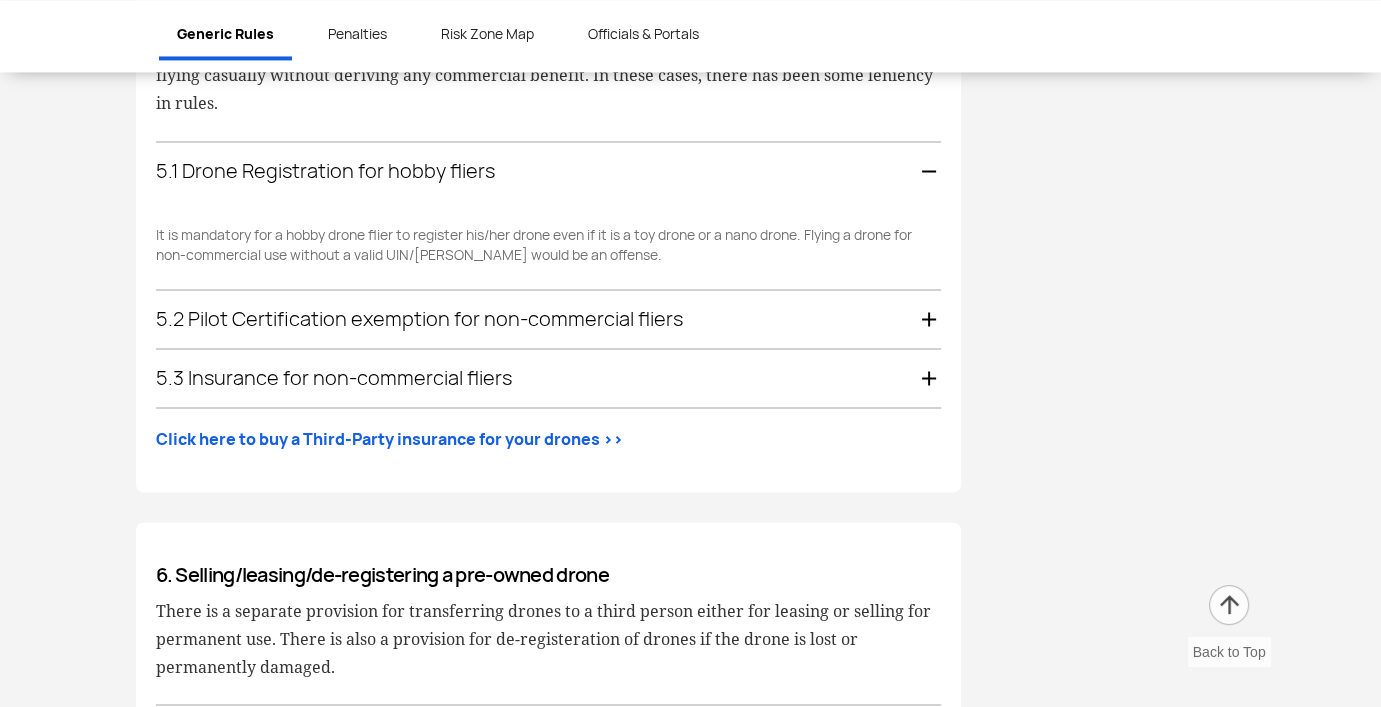 scroll, scrollTop: 3615, scrollLeft: 0, axis: vertical 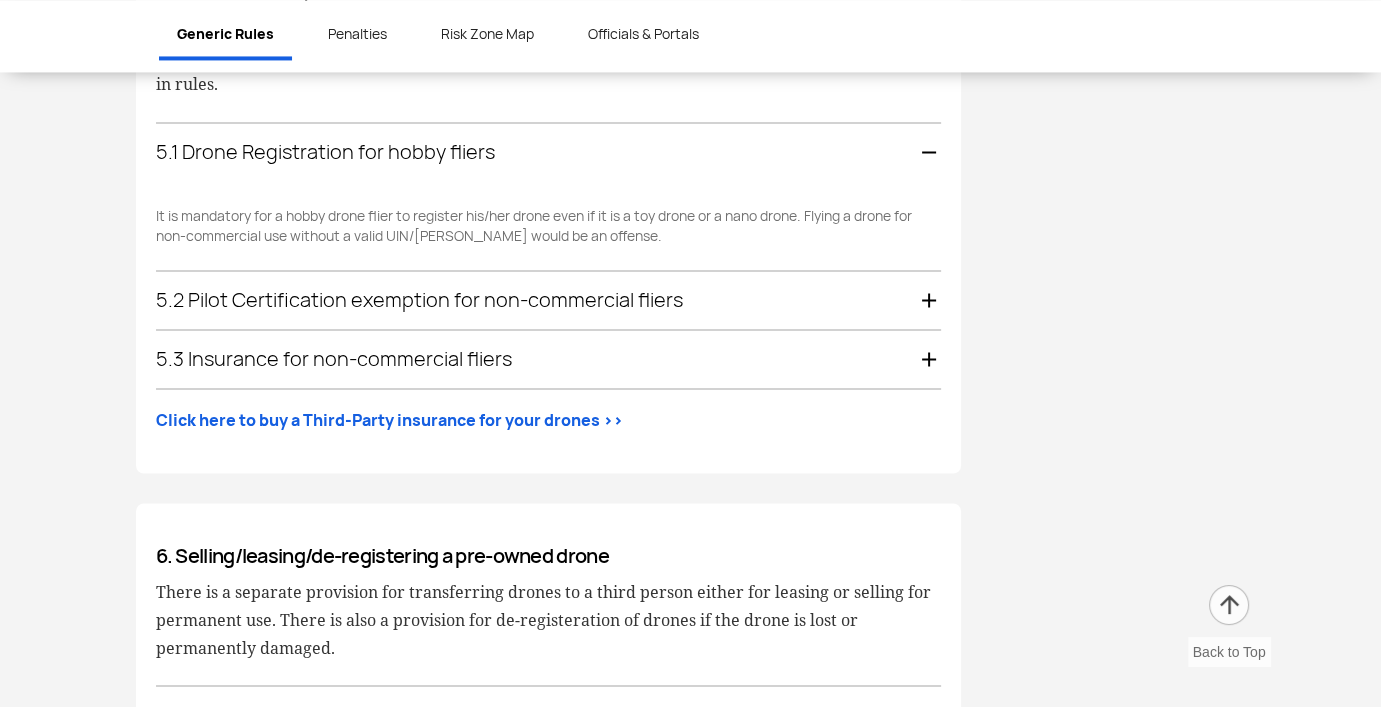 click on "5.2 Pilot Certification exemption for non-commercial fliers" at bounding box center [548, 300] 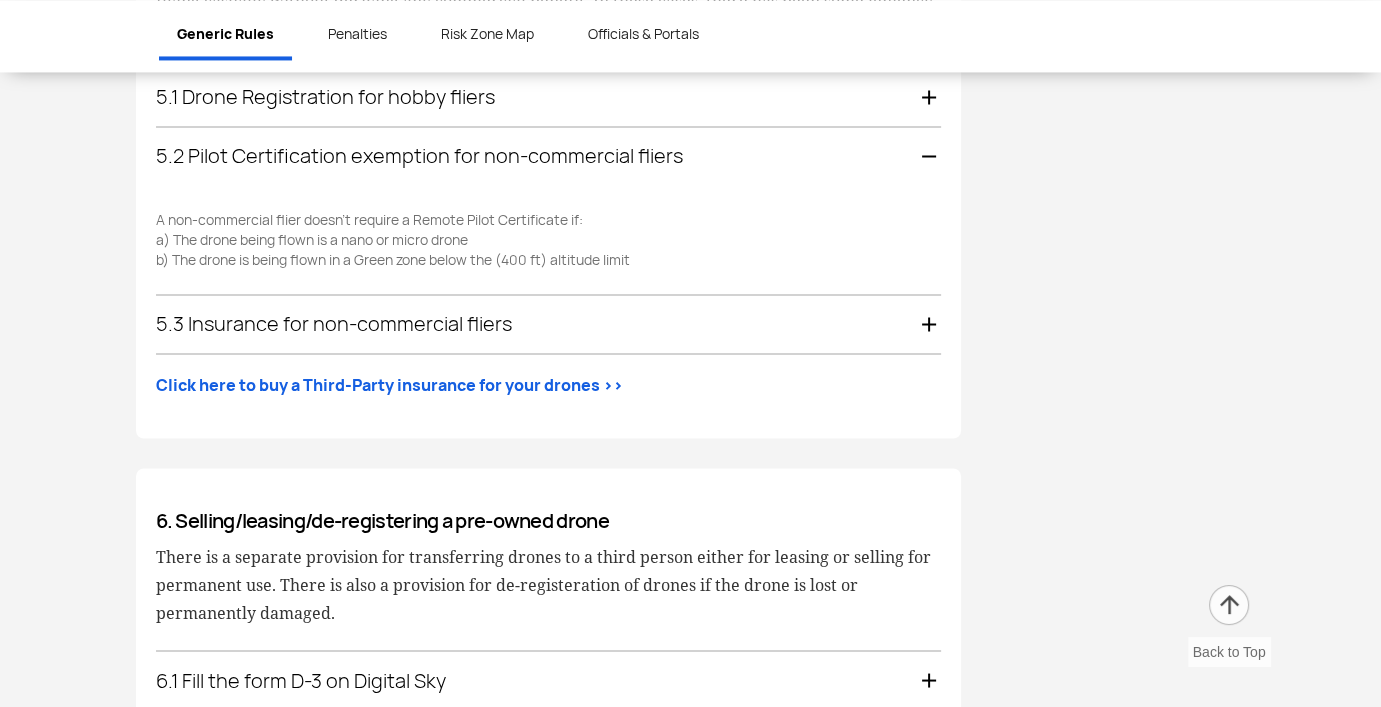 scroll, scrollTop: 3674, scrollLeft: 0, axis: vertical 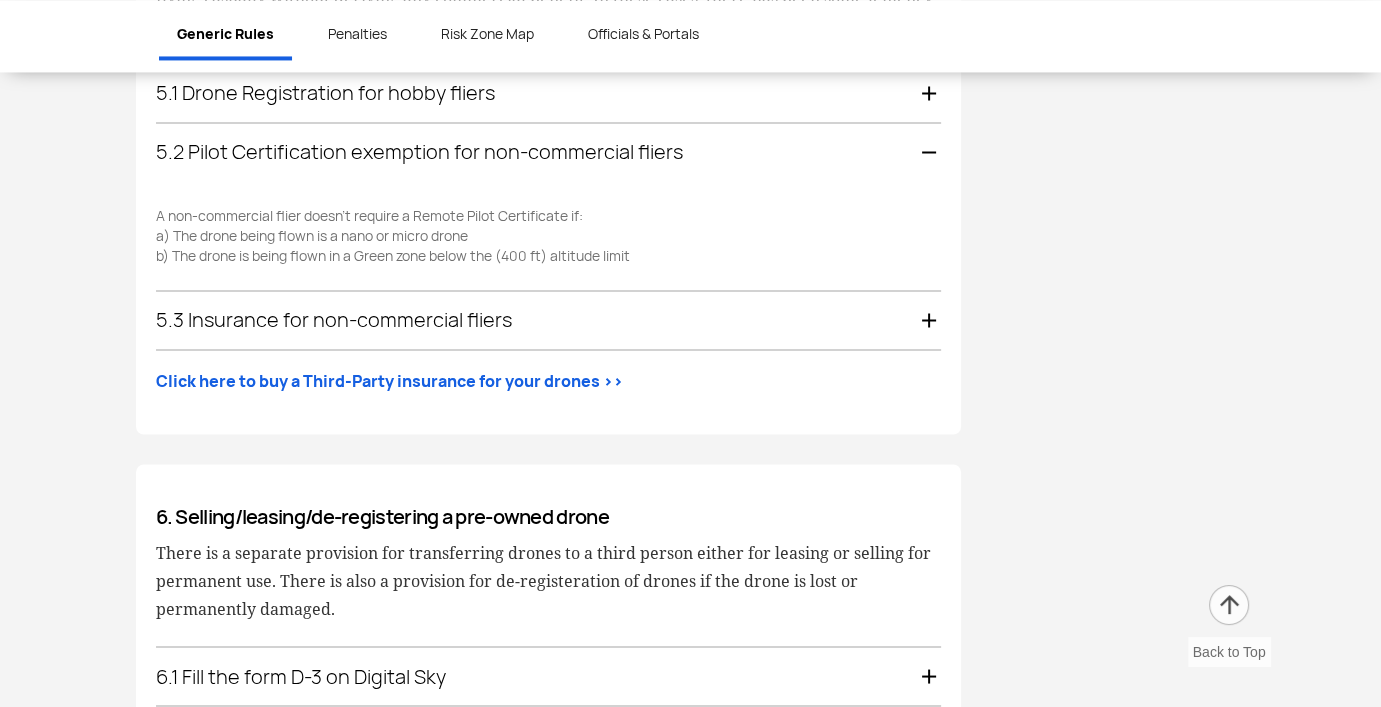 click on "5.3 Insurance for non-commercial fliers" at bounding box center (548, 320) 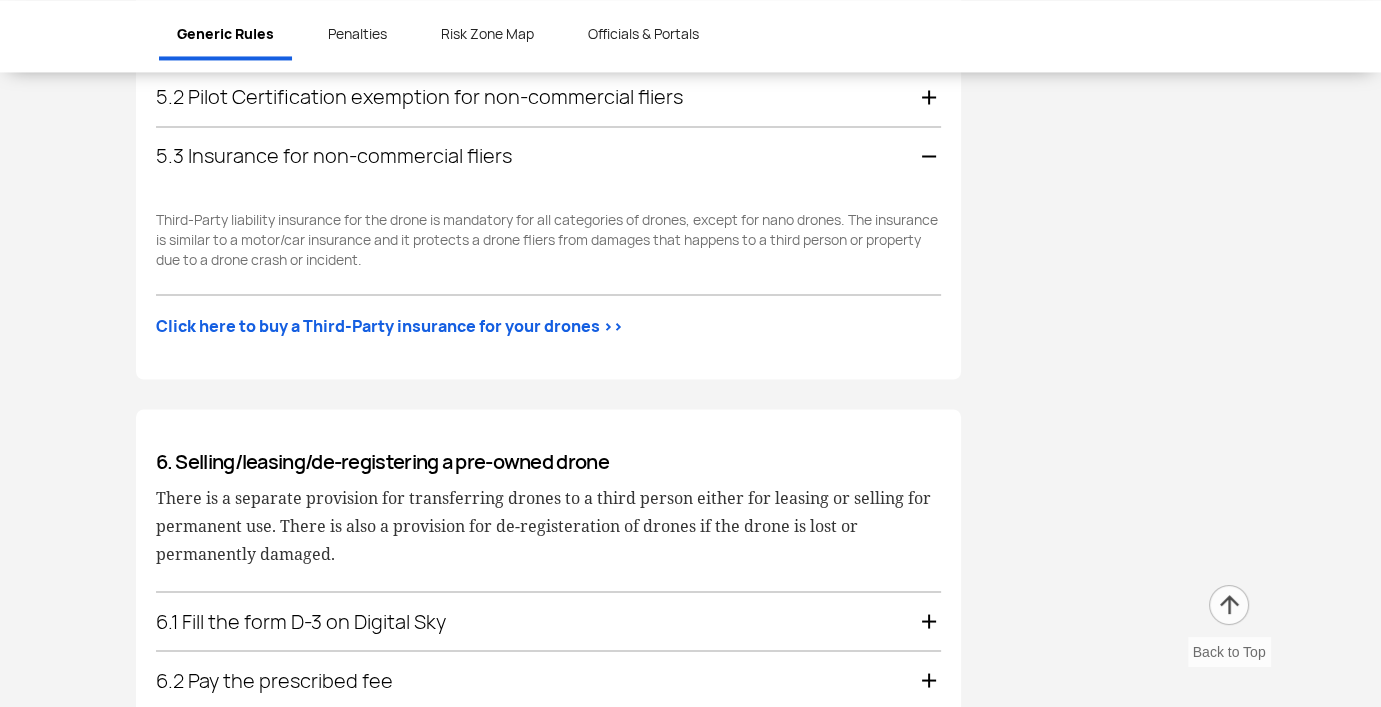 scroll, scrollTop: 3733, scrollLeft: 0, axis: vertical 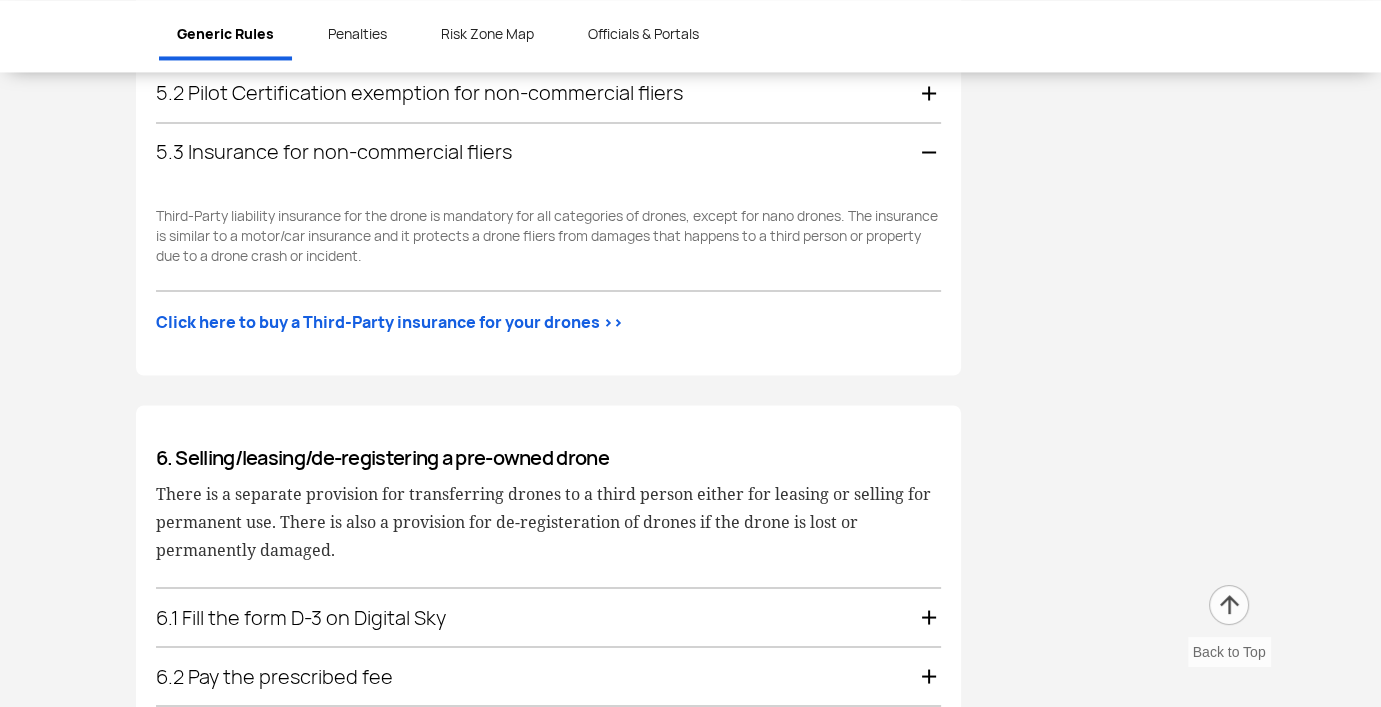 drag, startPoint x: 156, startPoint y: 186, endPoint x: 277, endPoint y: 233, distance: 129.80756 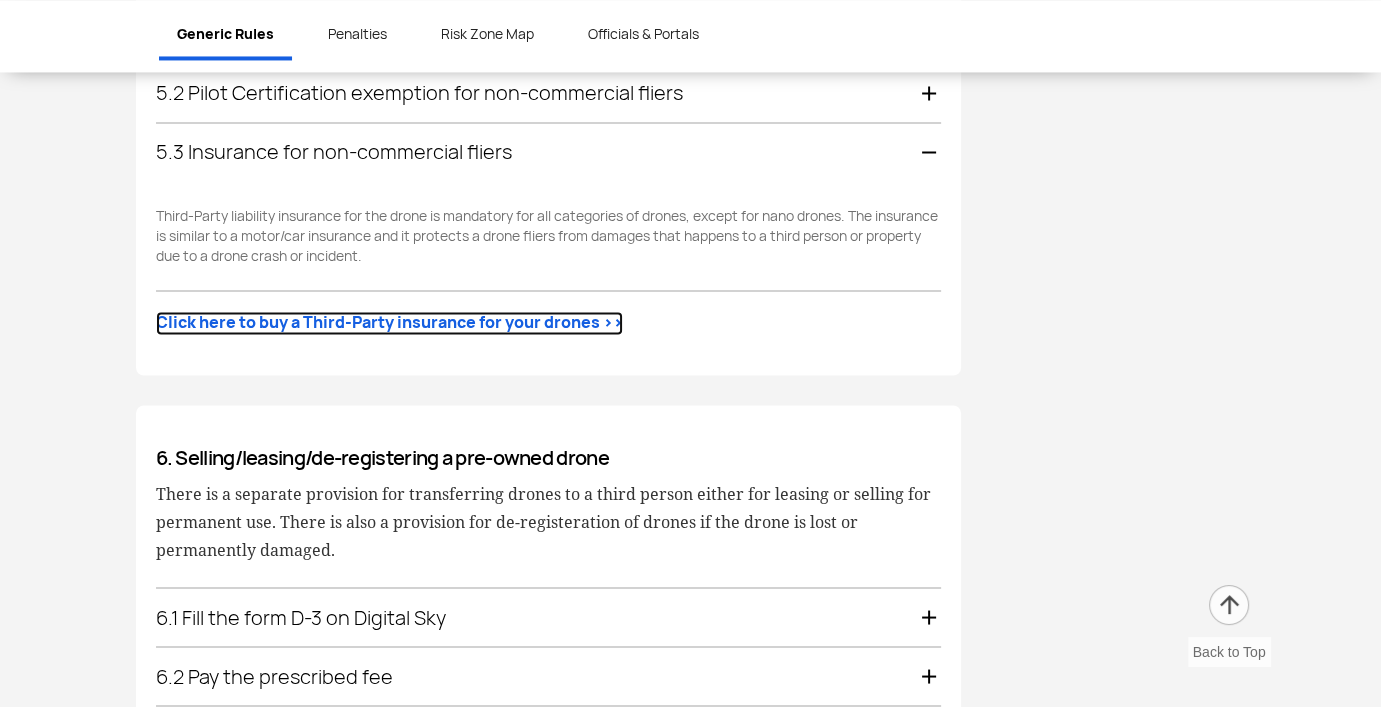 click on "Click here to buy a Third-Party insurance for your drones >>" 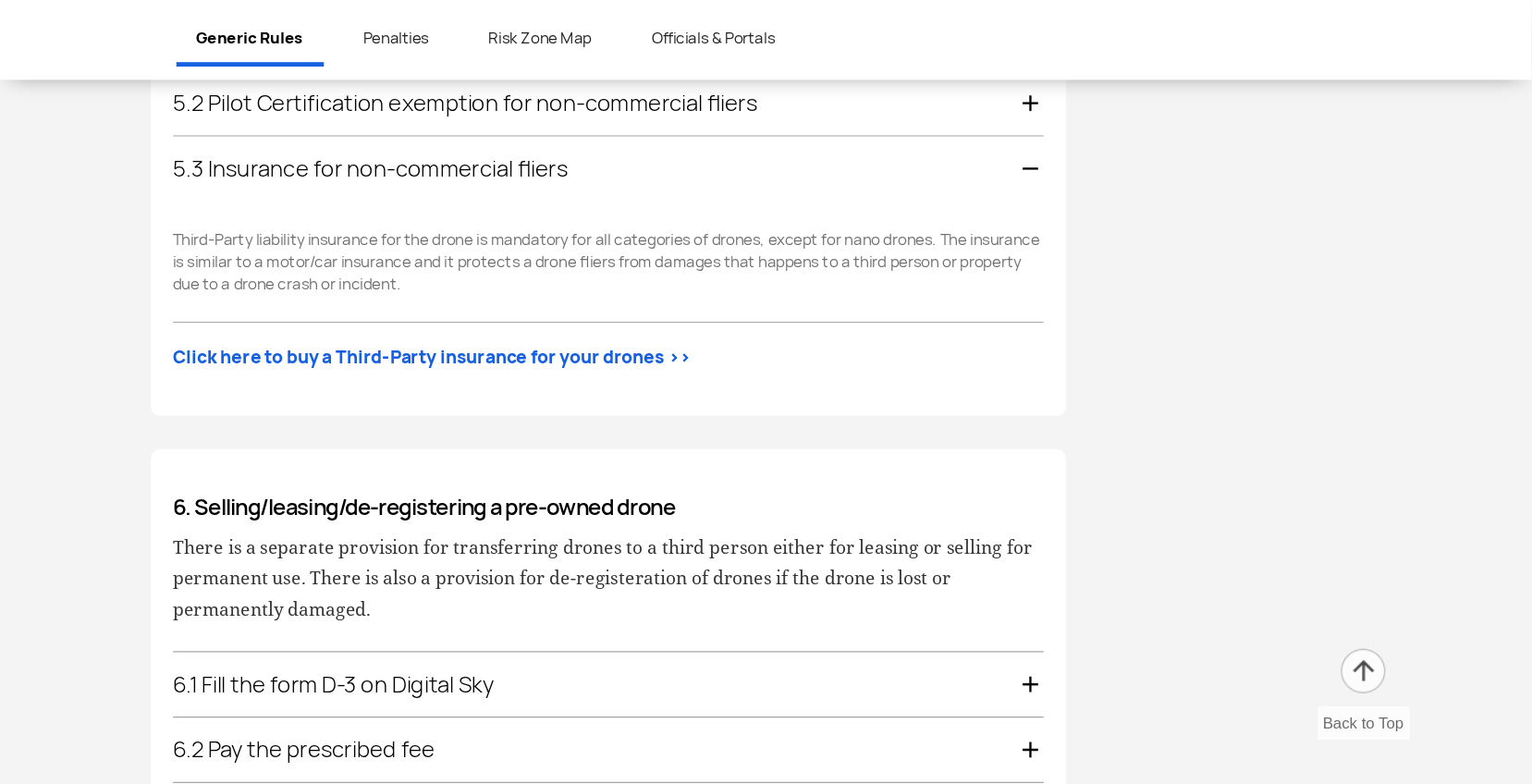 scroll, scrollTop: 3451, scrollLeft: 0, axis: vertical 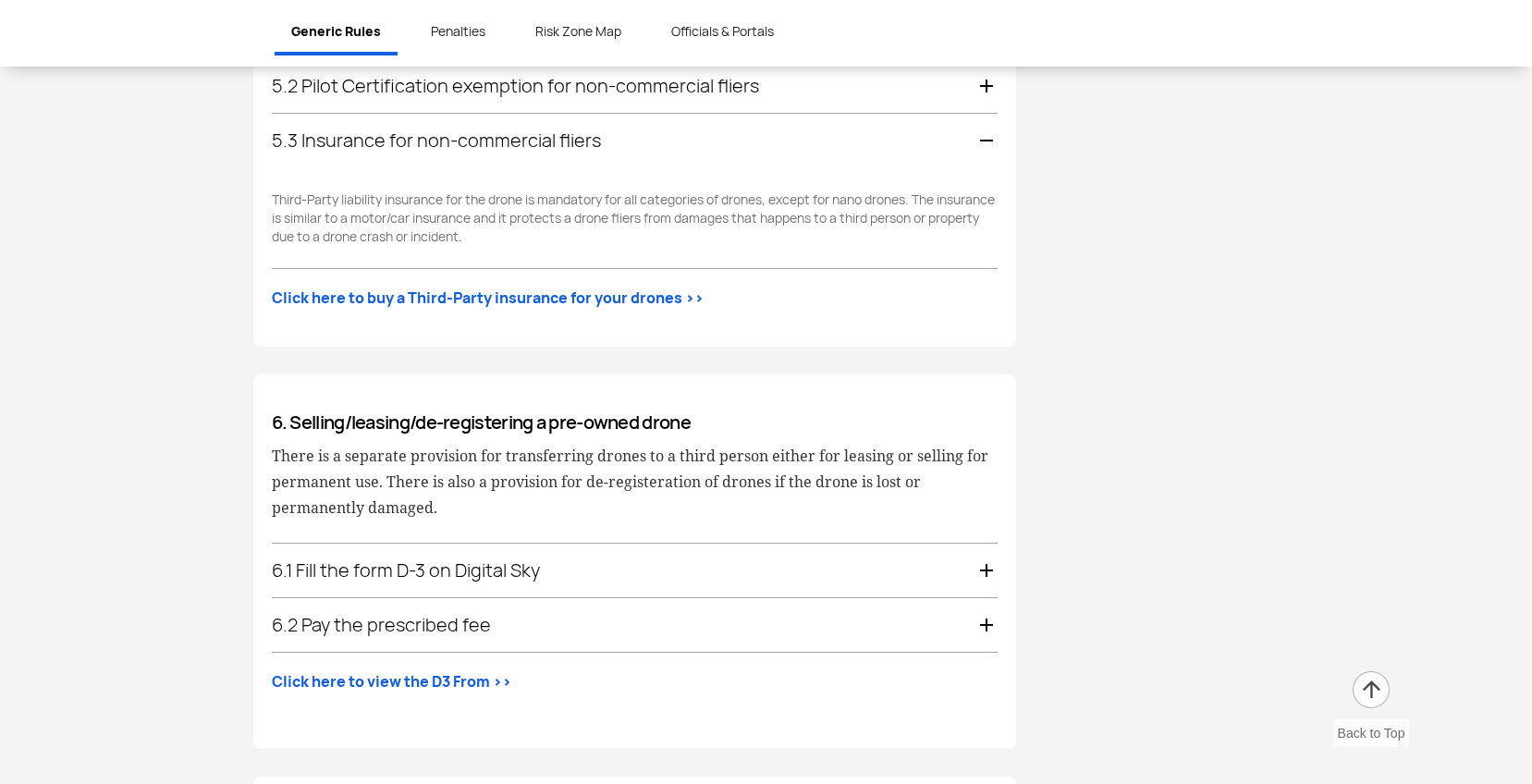 click on "6.1 Fill the form D-3 on Digital Sky" at bounding box center (634, 570) 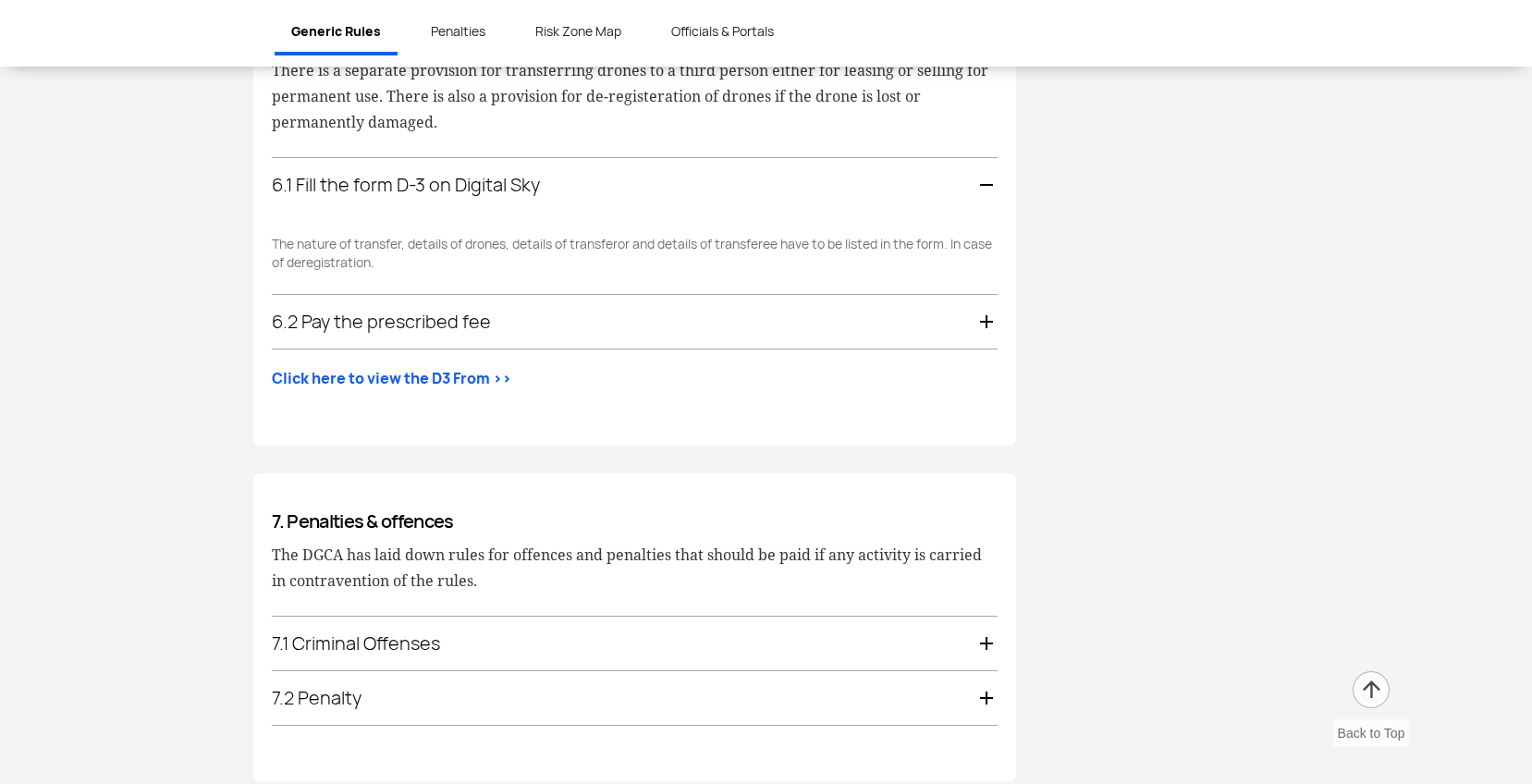 scroll, scrollTop: 3783, scrollLeft: 0, axis: vertical 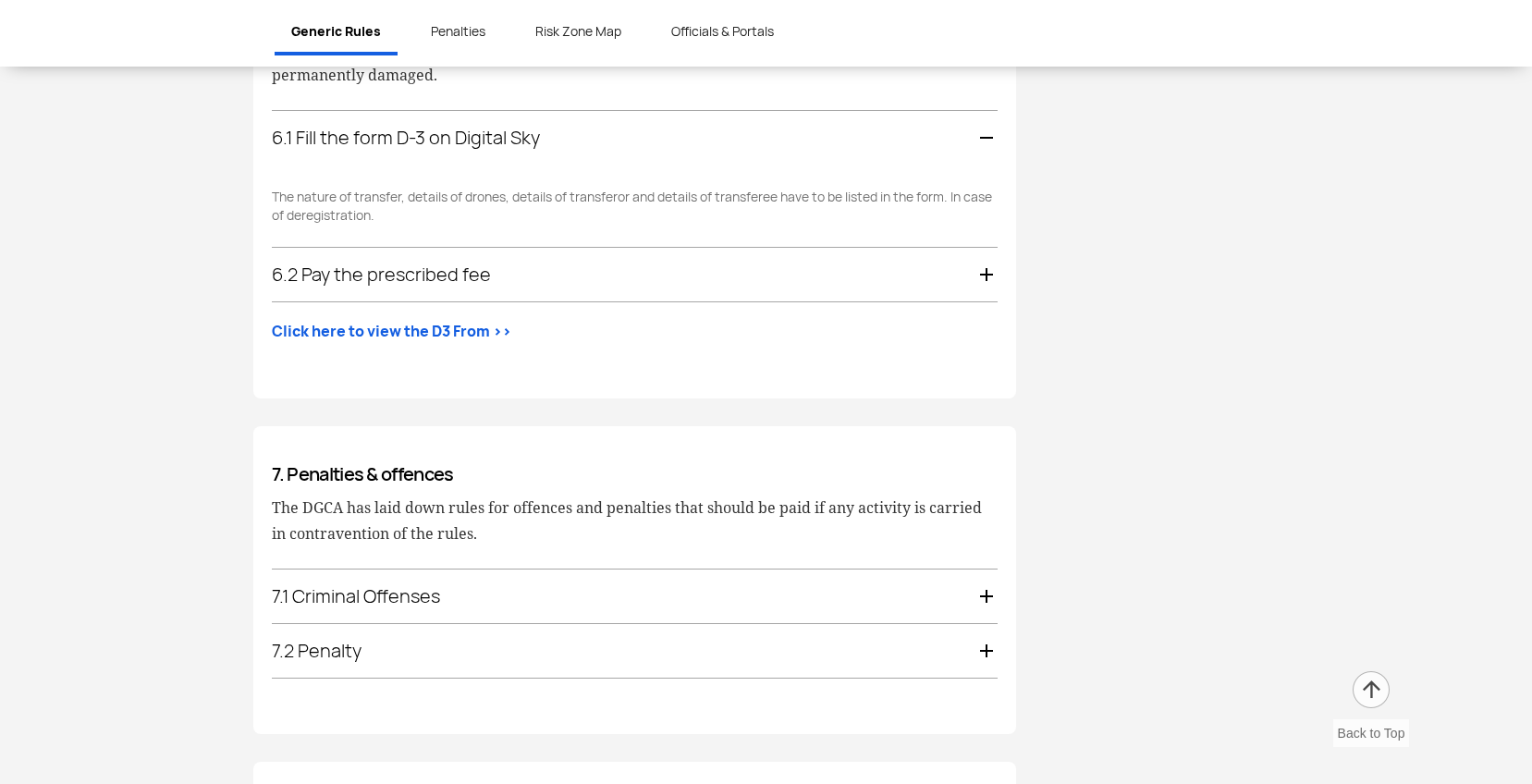 click on "6.2 Pay the prescribed fee" at bounding box center [634, 275] 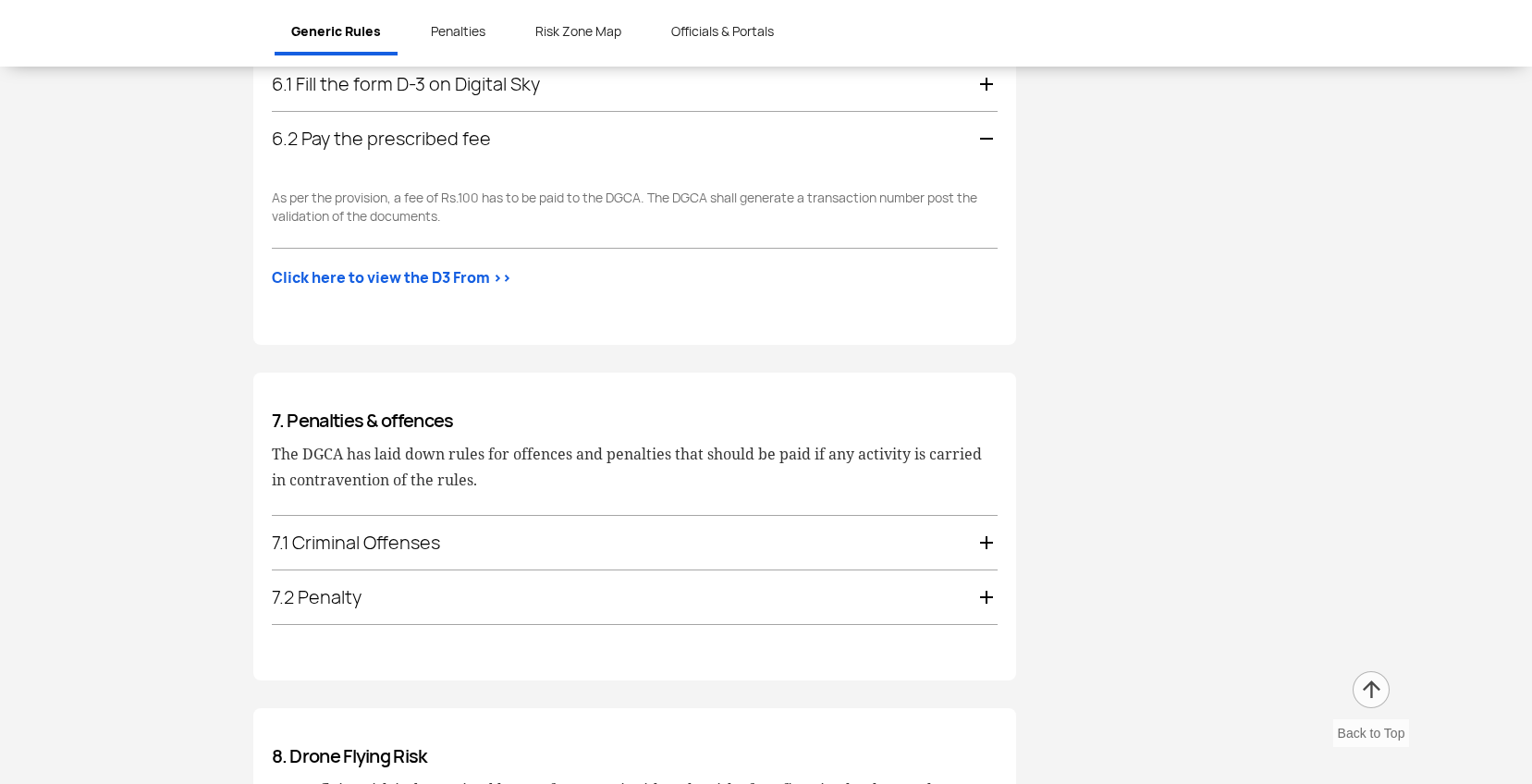 scroll, scrollTop: 3838, scrollLeft: 0, axis: vertical 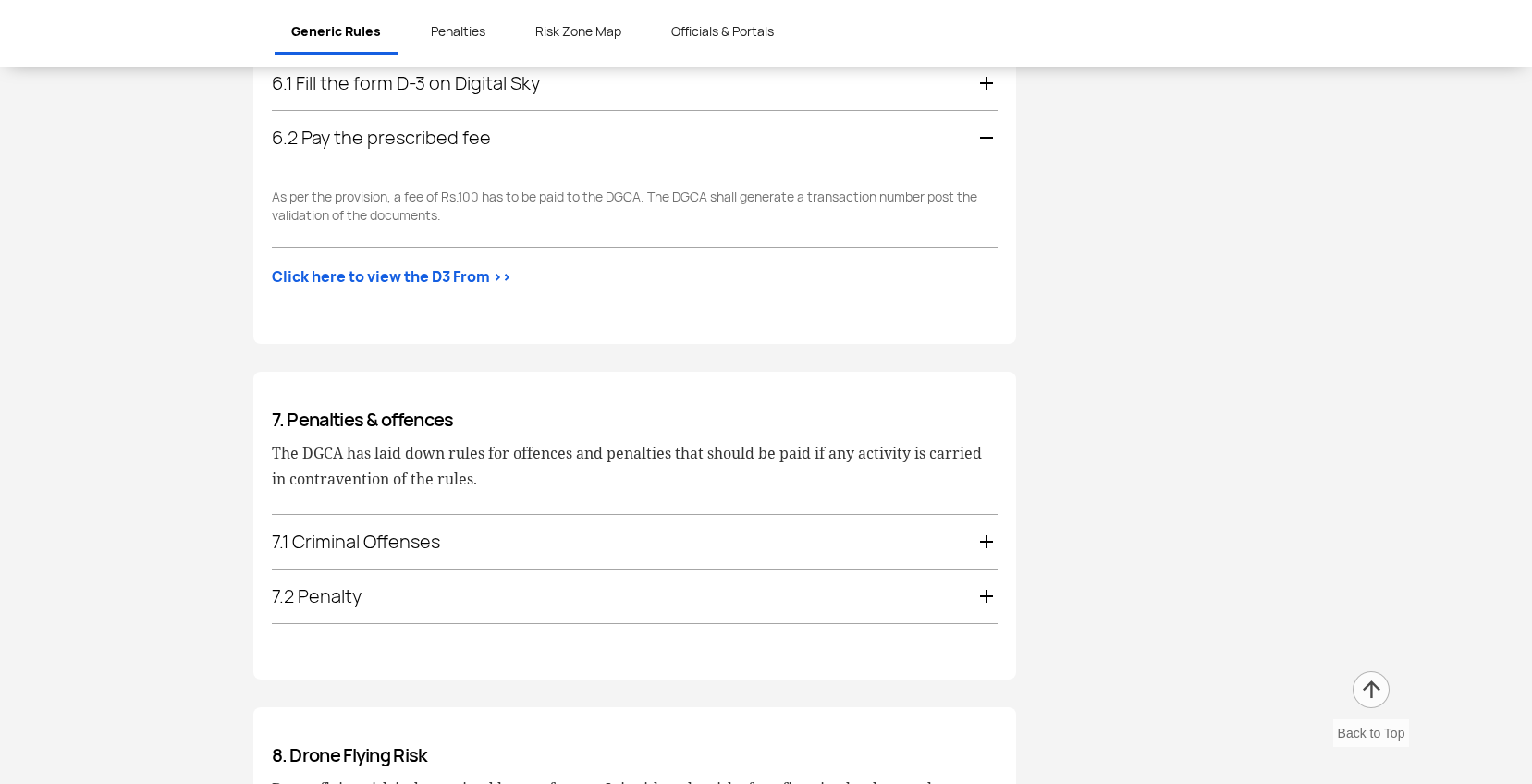 click on "The DGCA has laid down rules for offences and penalties that should be paid if any activity is carried in contravention of the rules." 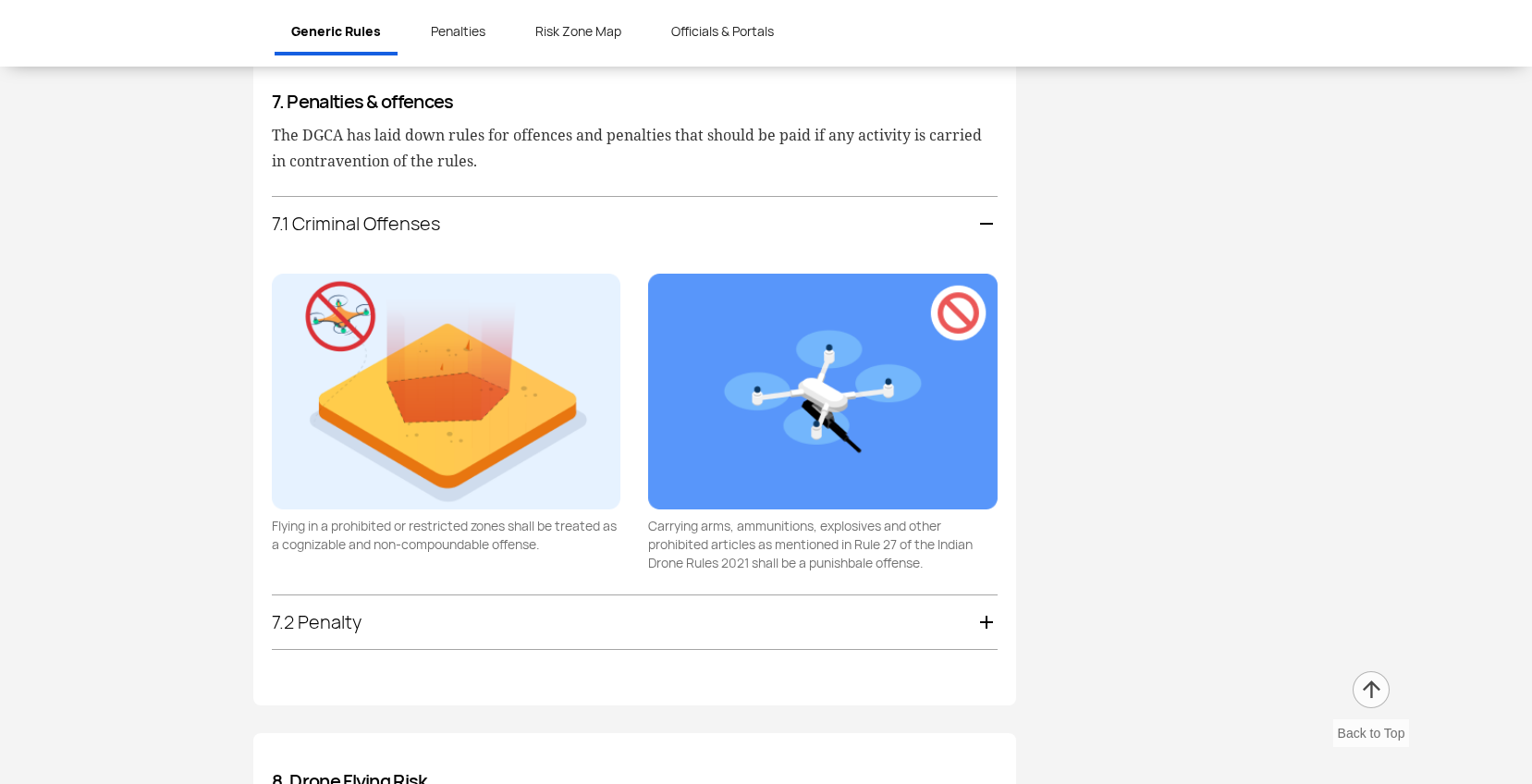 scroll, scrollTop: 4159, scrollLeft: 0, axis: vertical 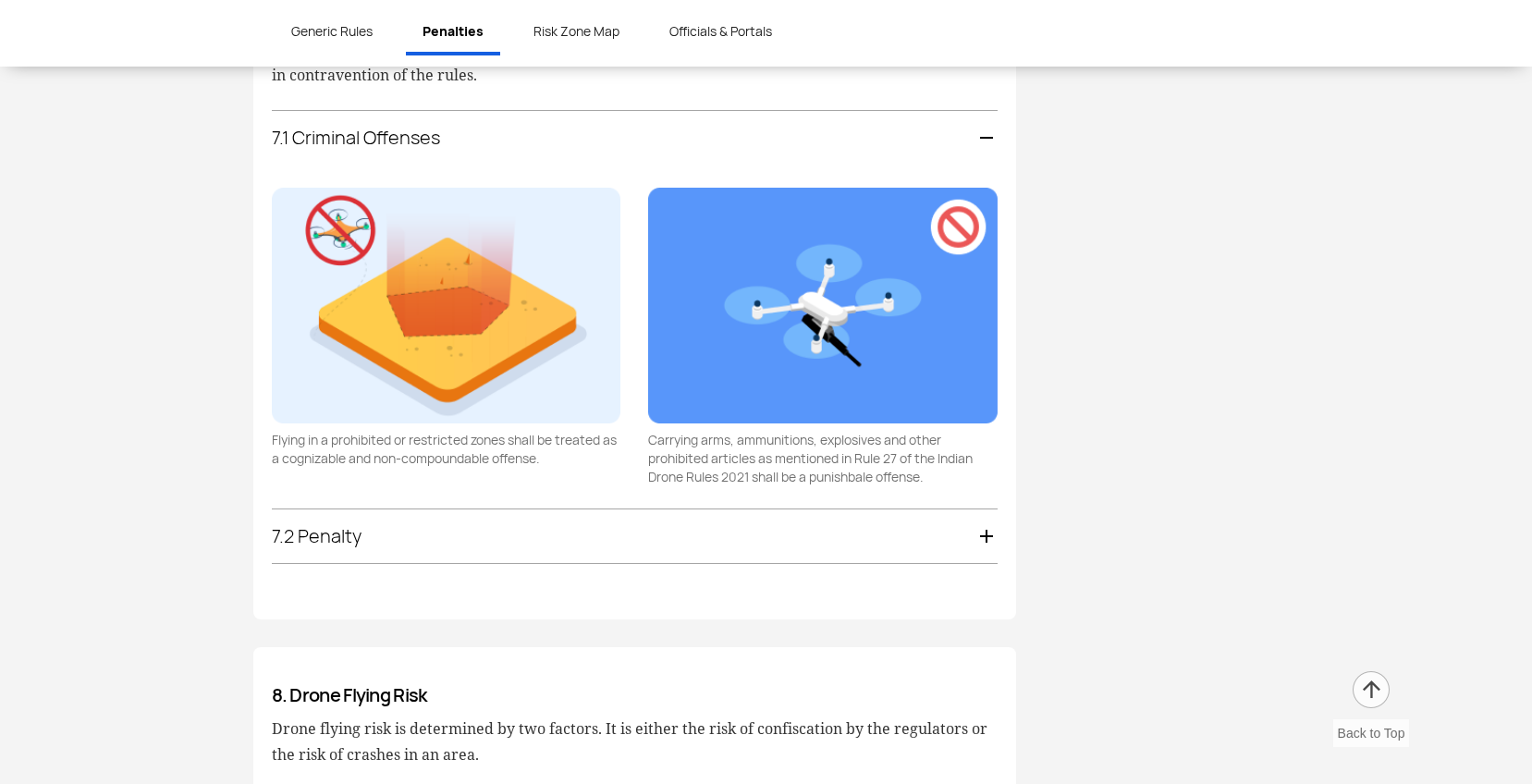 click on "7.2 Penalty" at bounding box center (634, 536) 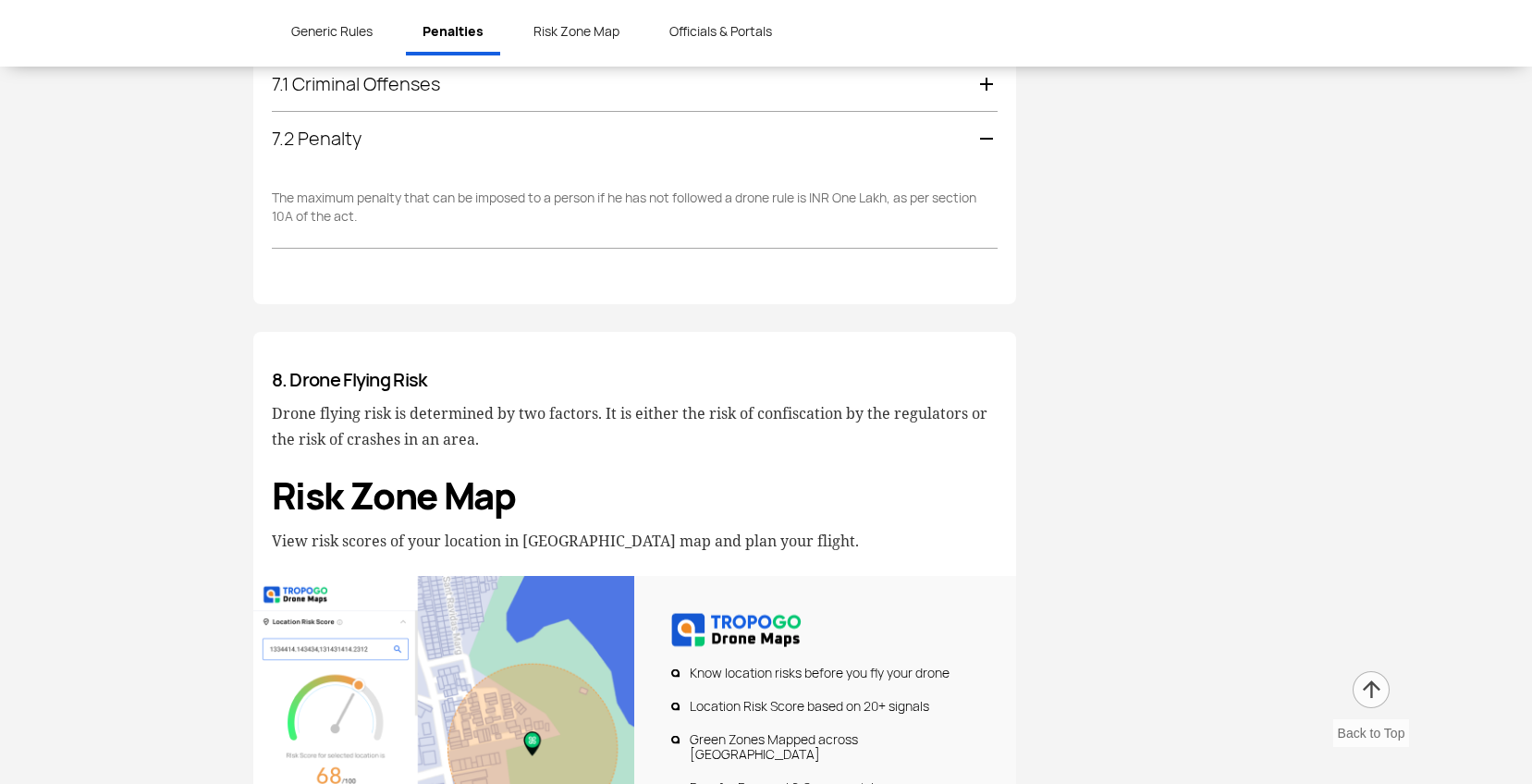 scroll, scrollTop: 4214, scrollLeft: 0, axis: vertical 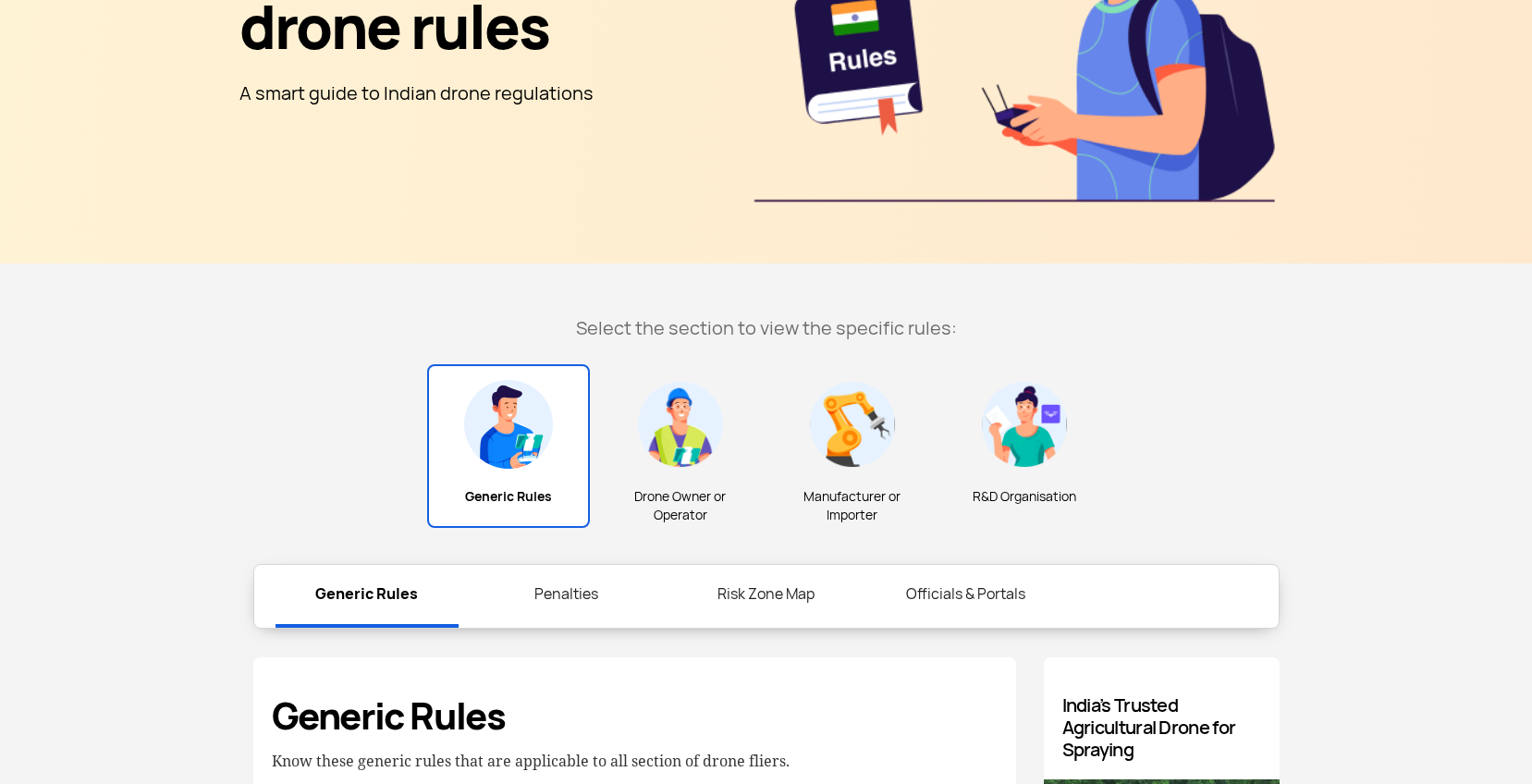 click at bounding box center (680, 424) 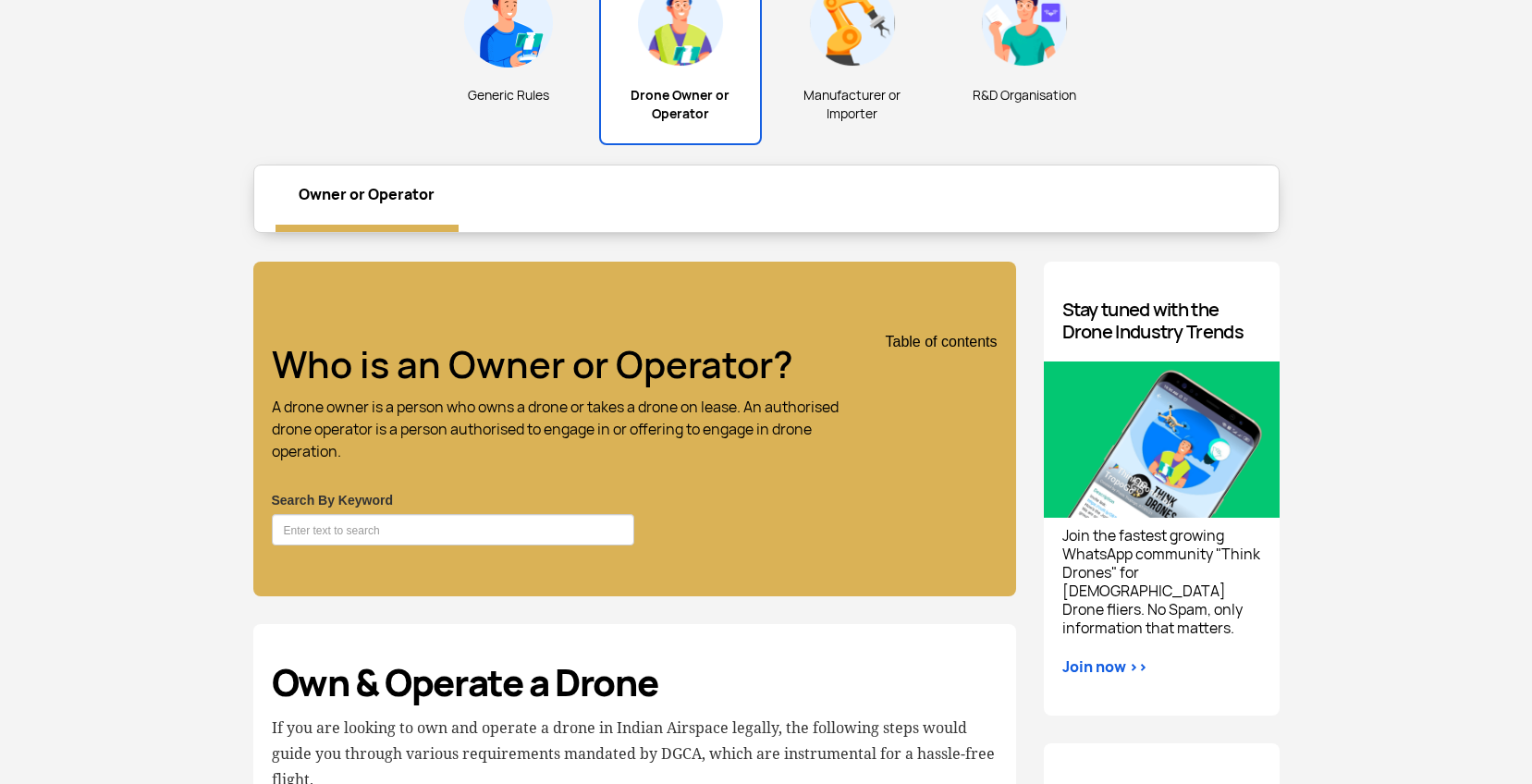 scroll, scrollTop: 735, scrollLeft: 0, axis: vertical 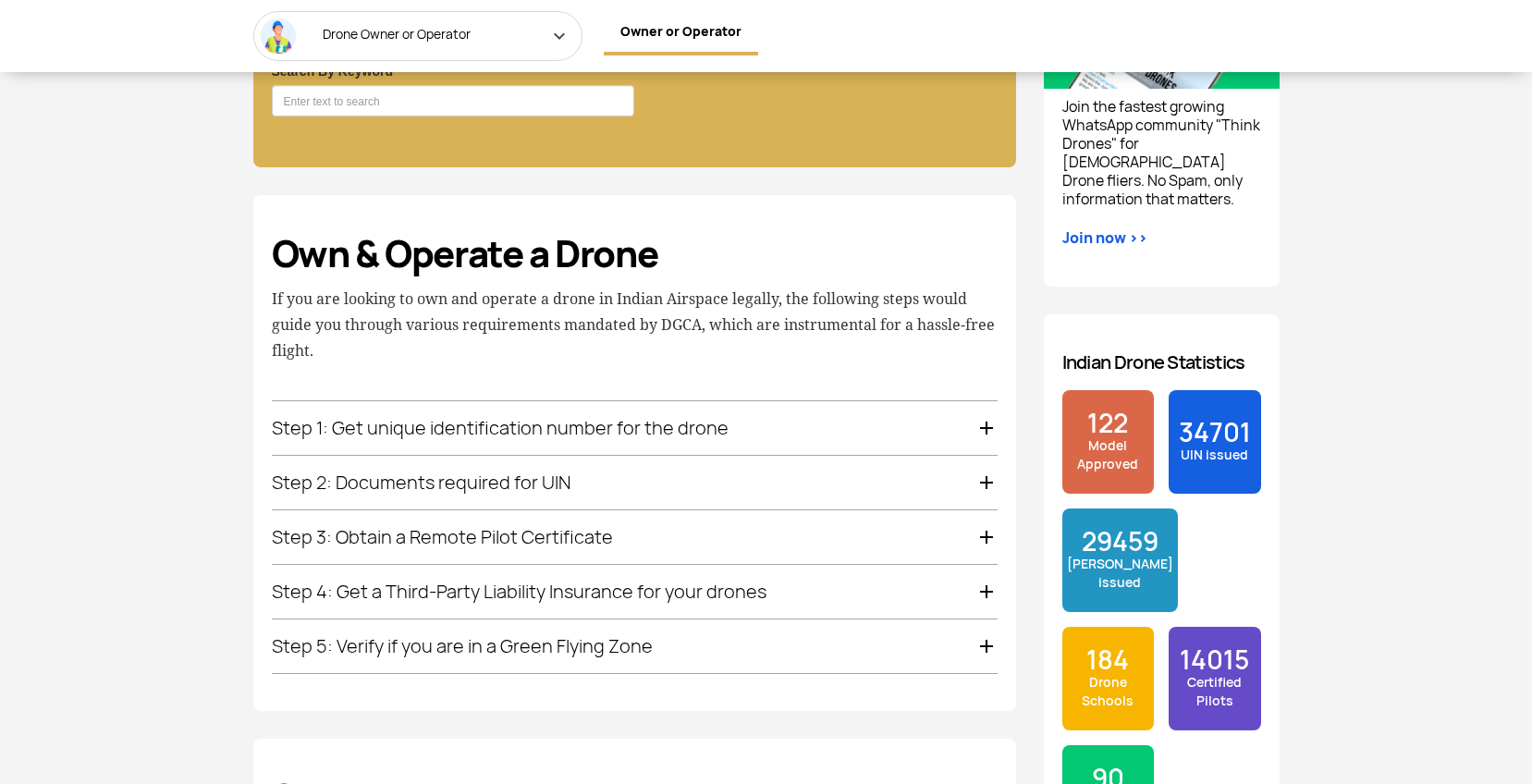 click on "Step 1: Get unique identification number for the drone" at bounding box center (634, 428) 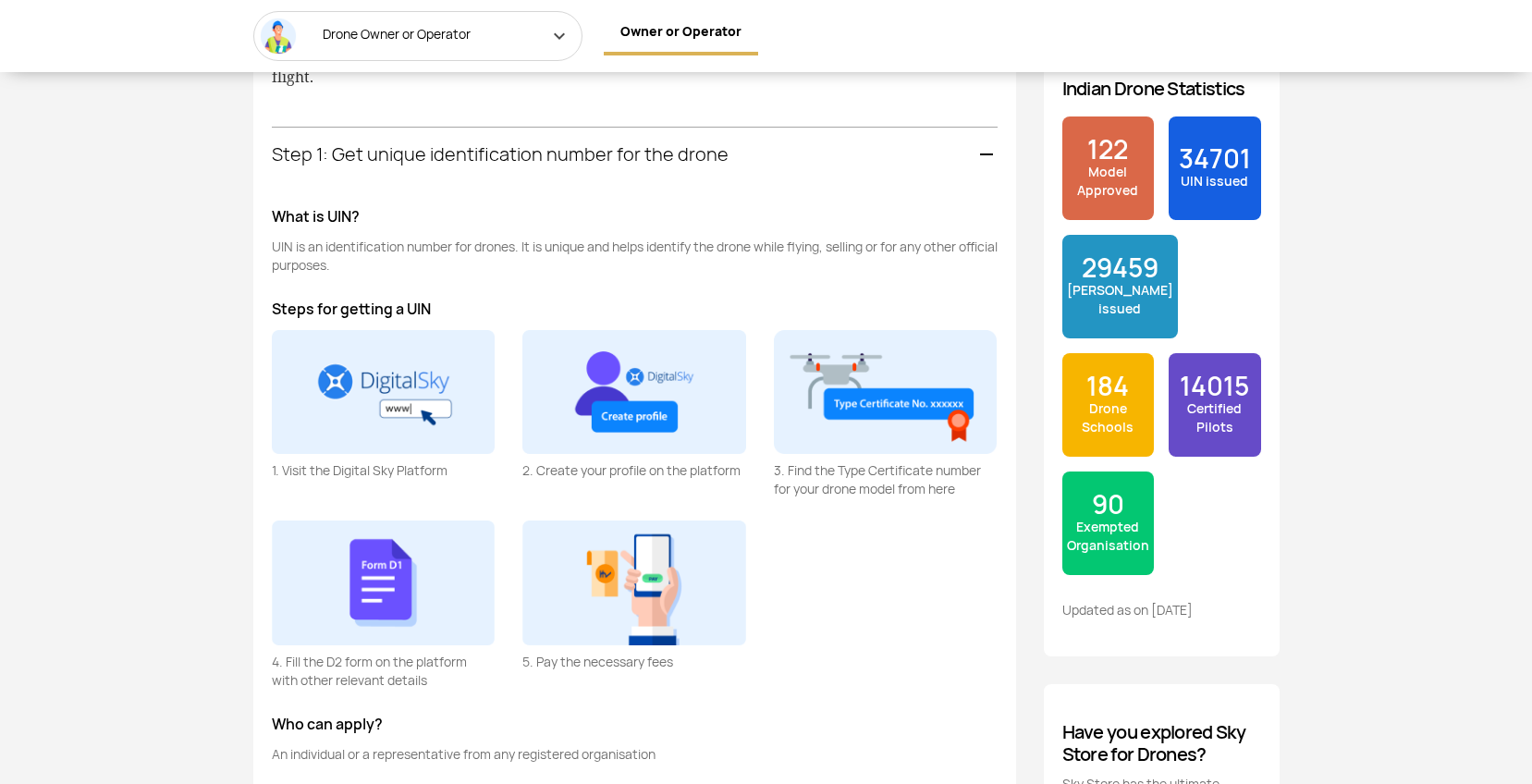 scroll, scrollTop: 1471, scrollLeft: 0, axis: vertical 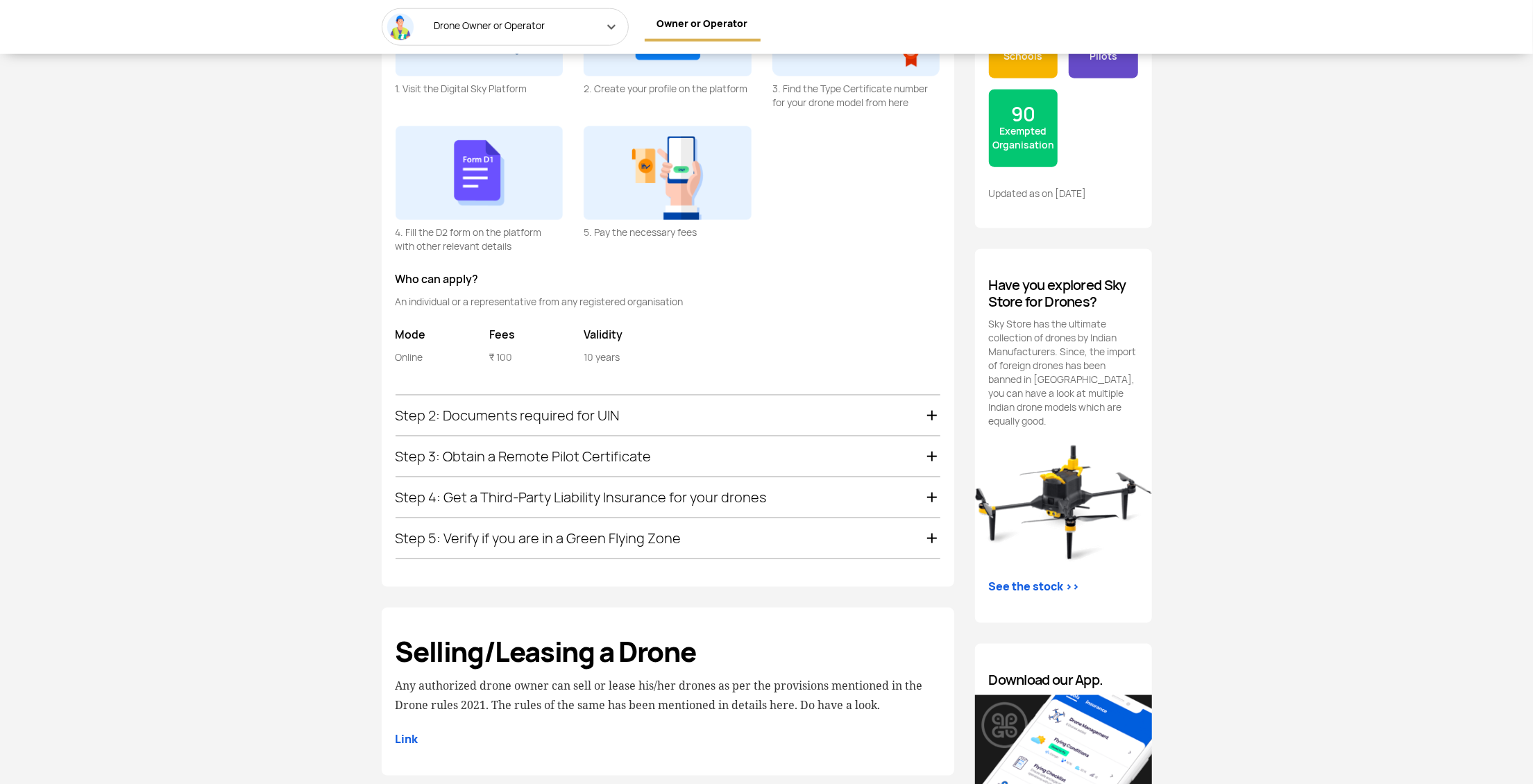 click on "Step 2: Documents required for UIN" at bounding box center [668, 416] 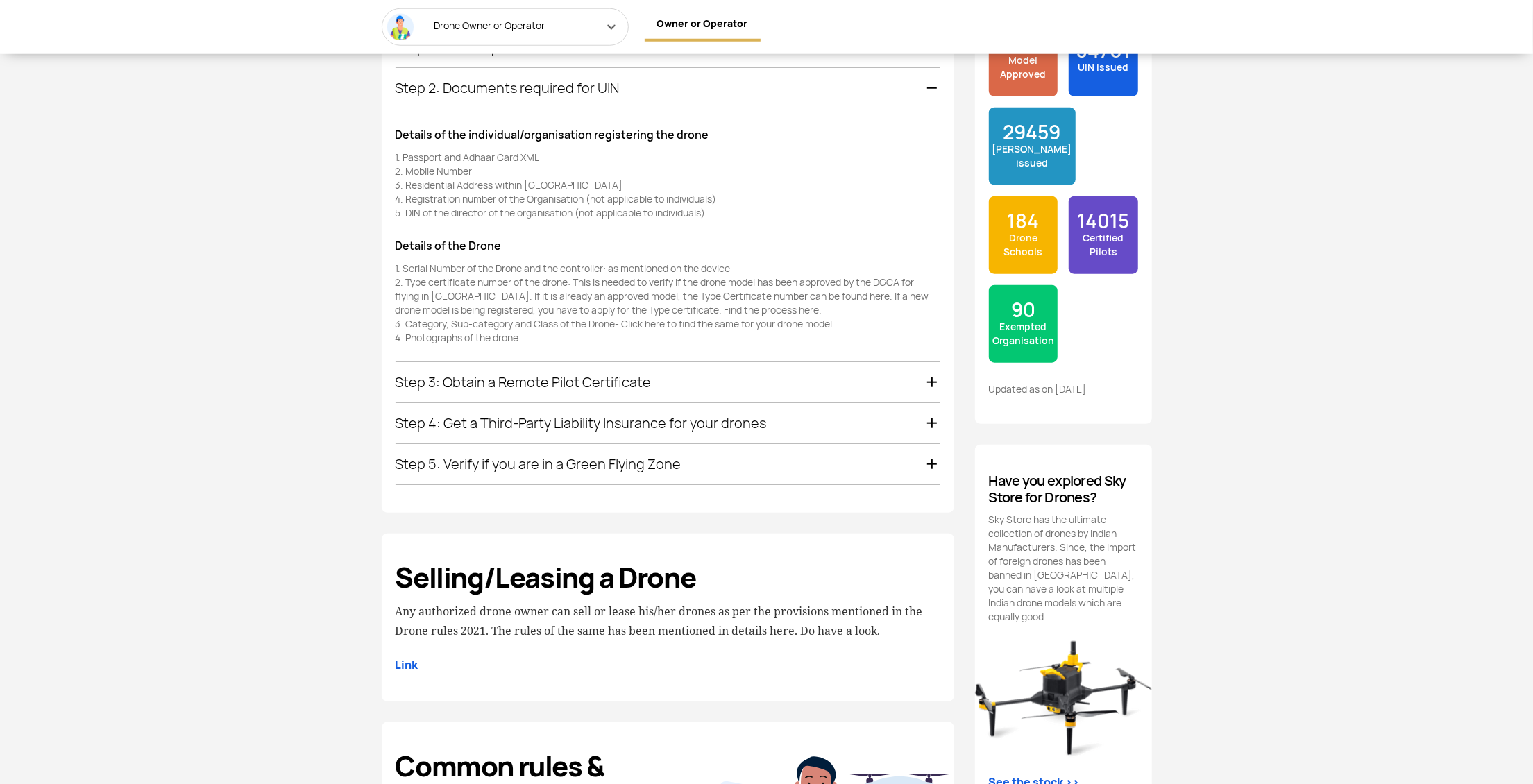 scroll, scrollTop: 1145, scrollLeft: 0, axis: vertical 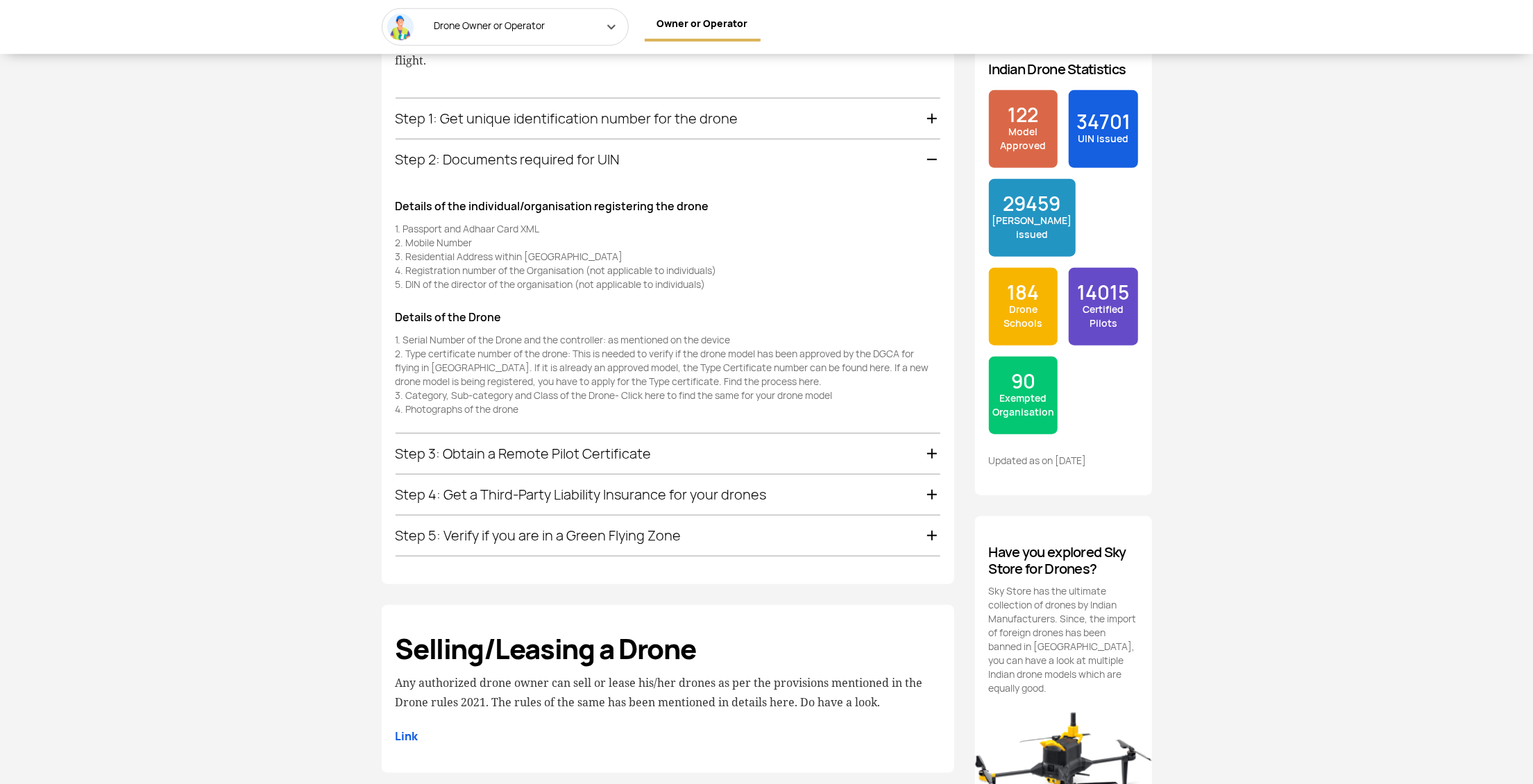 click on "Step 3: Obtain a Remote Pilot Certificate" at bounding box center [668, 454] 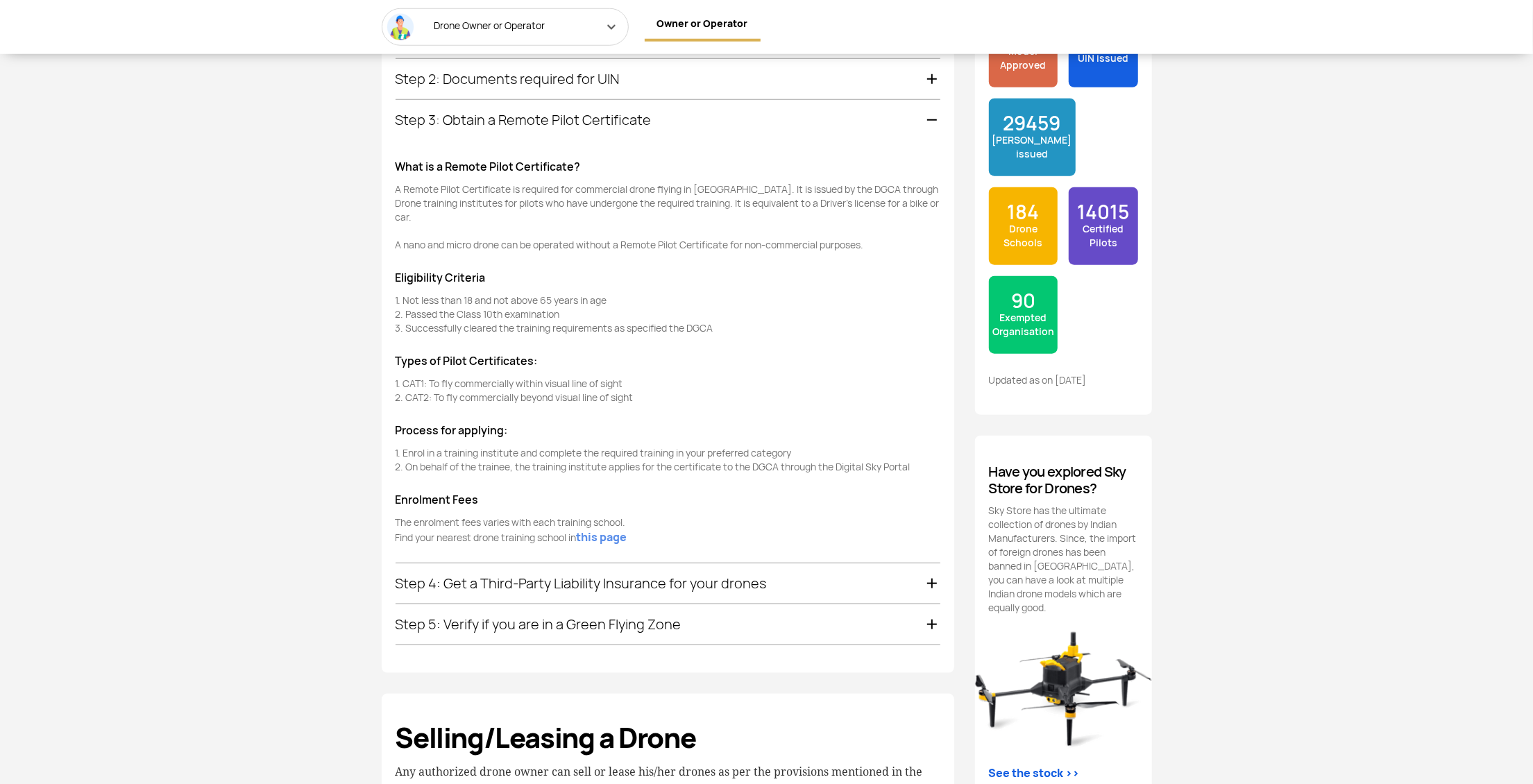 scroll, scrollTop: 1186, scrollLeft: 0, axis: vertical 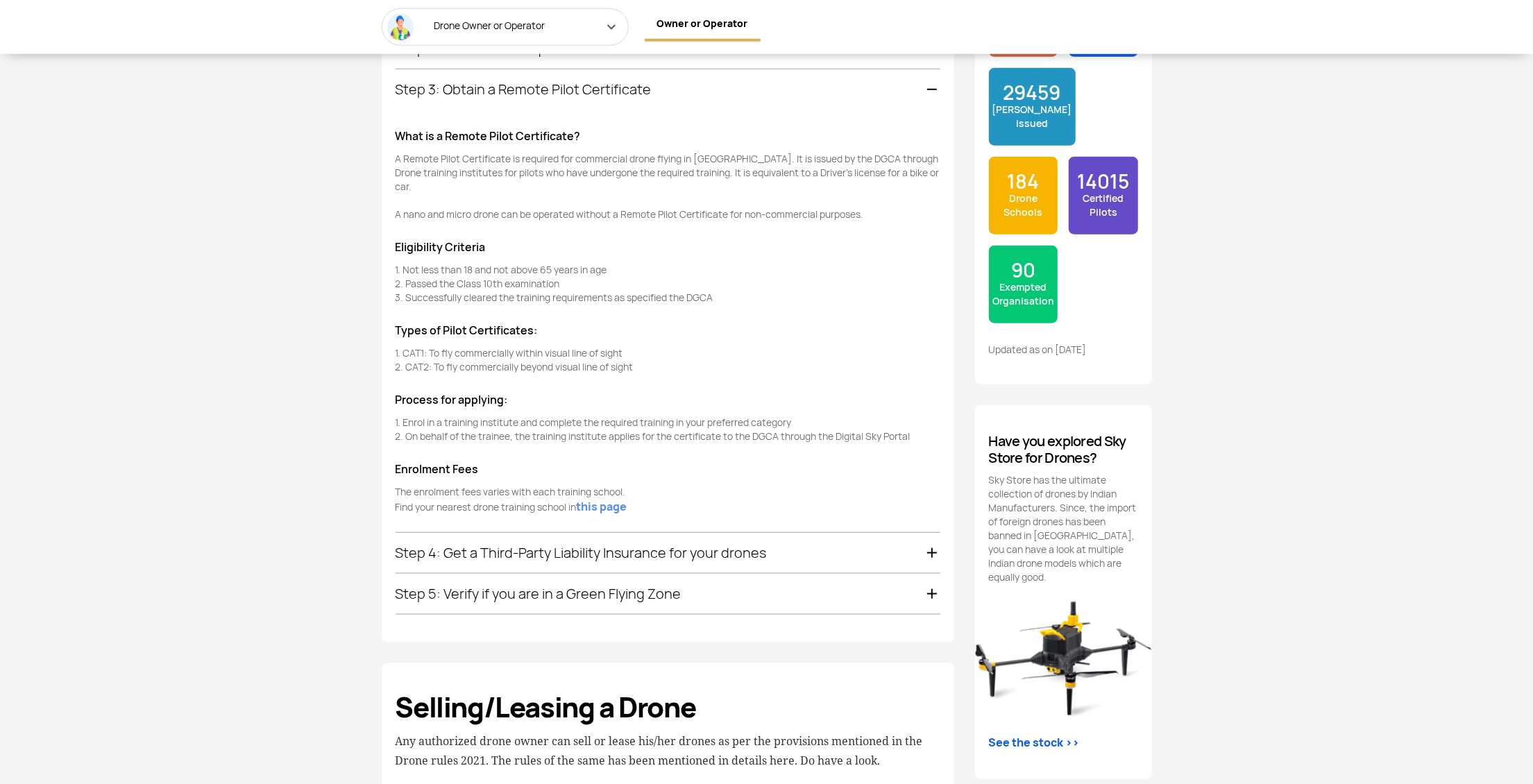 click on "Step 4: Get a Third-Party Liability Insurance for your drones" at bounding box center (668, 553) 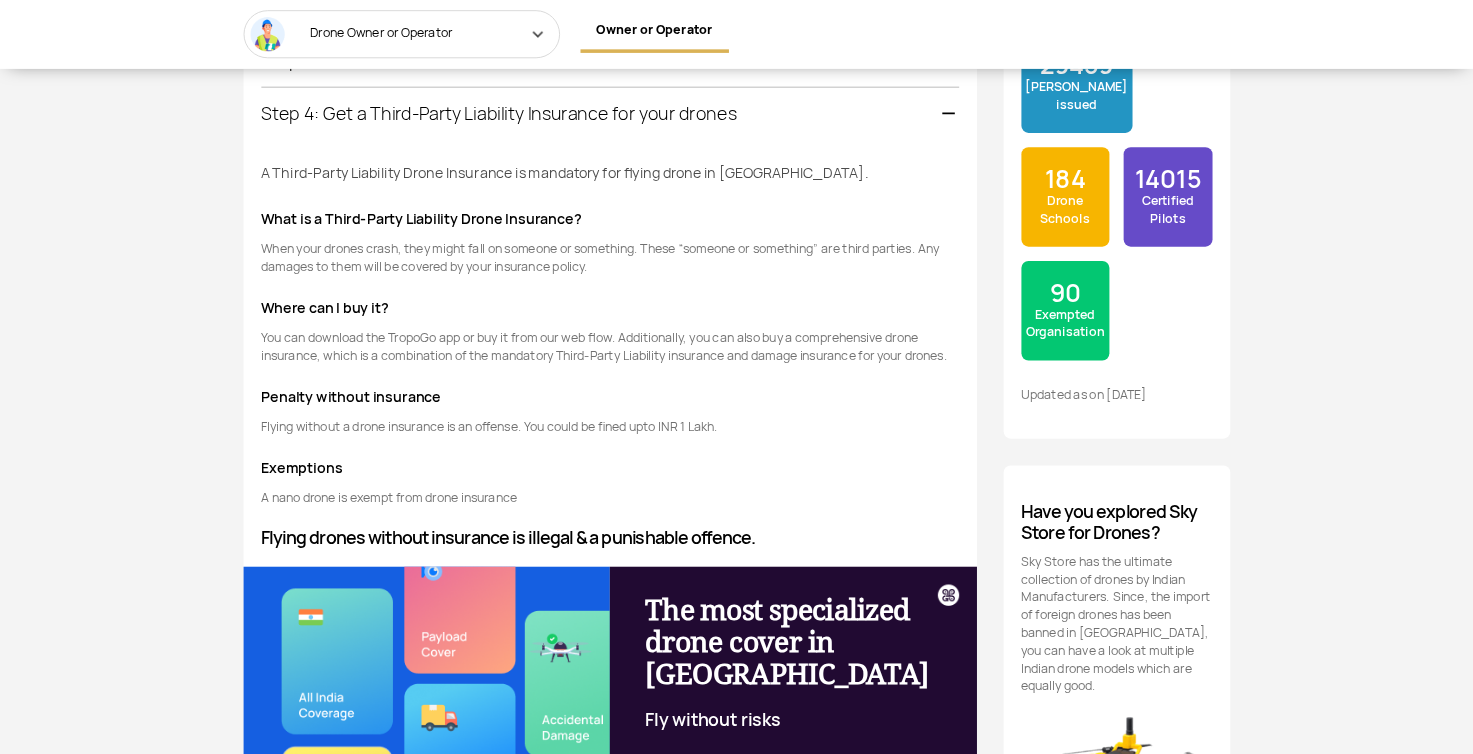 scroll, scrollTop: 1768, scrollLeft: 0, axis: vertical 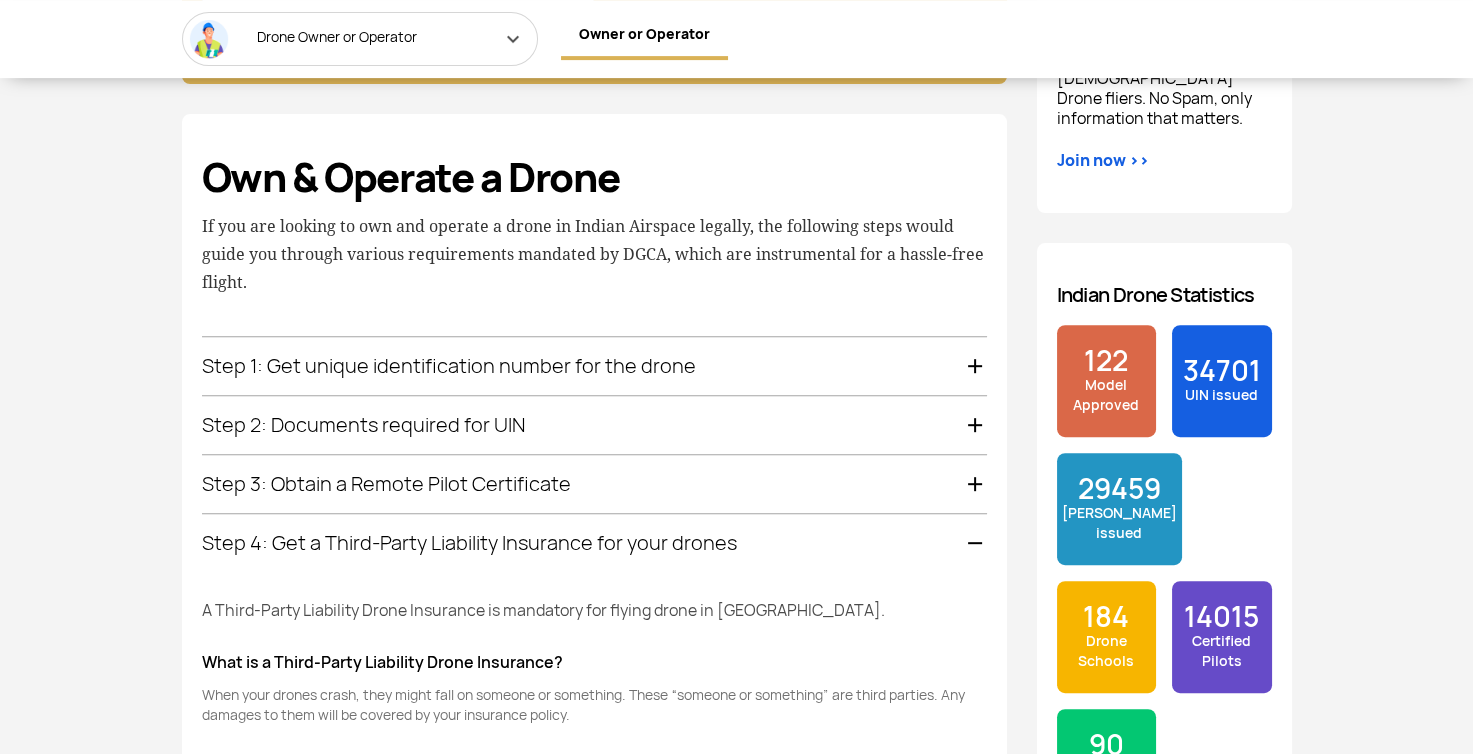 click on "Step 2: Documents required for UIN" at bounding box center [594, 425] 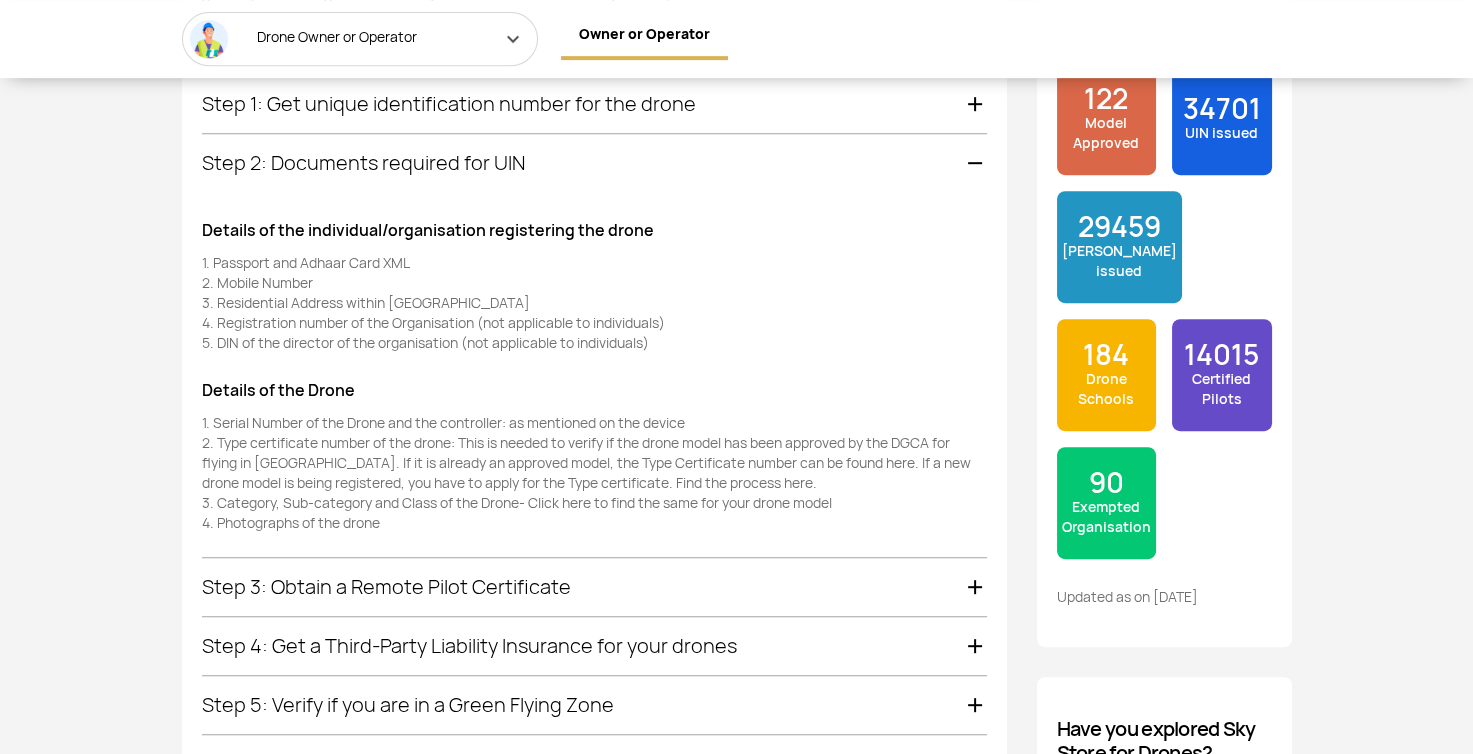 scroll, scrollTop: 1648, scrollLeft: 0, axis: vertical 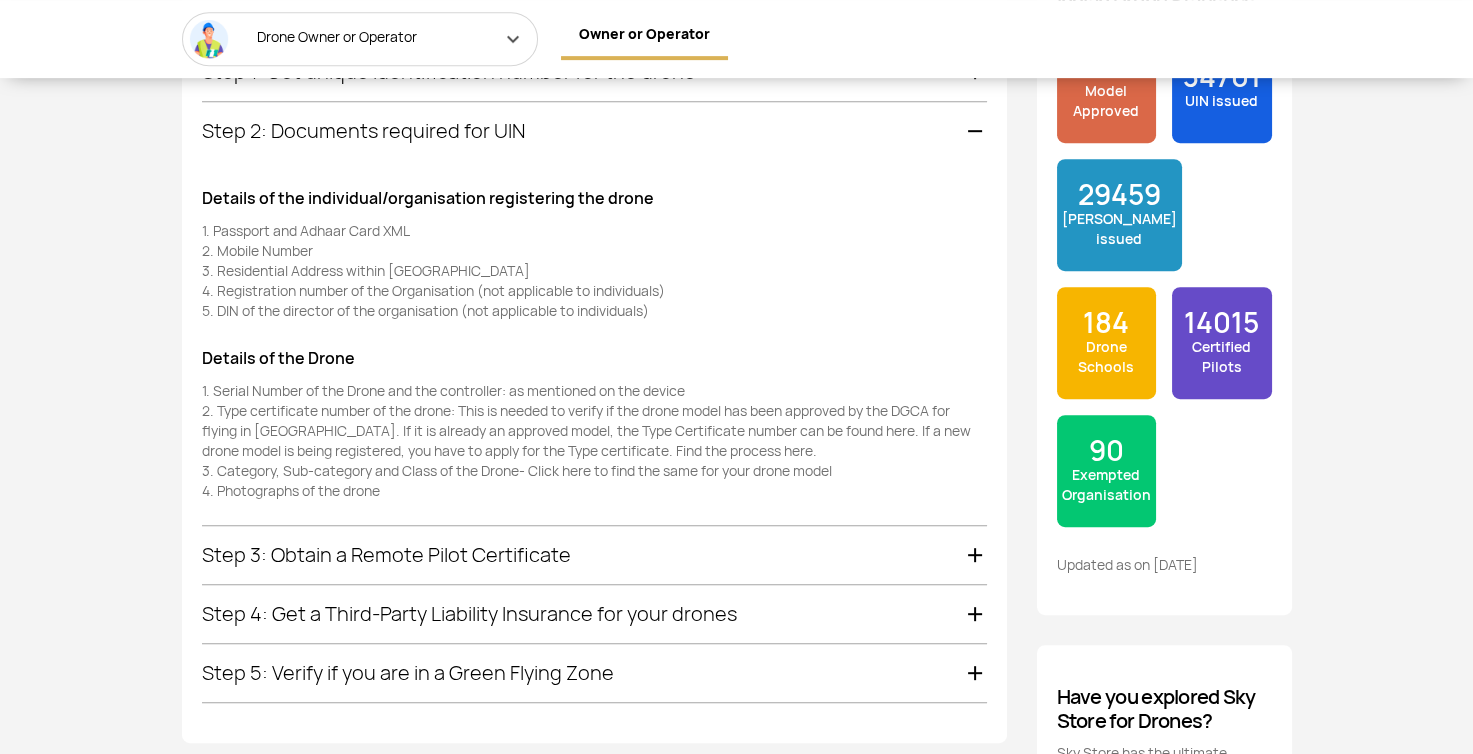click on "Step 3: Obtain a Remote Pilot Certificate" at bounding box center [594, 555] 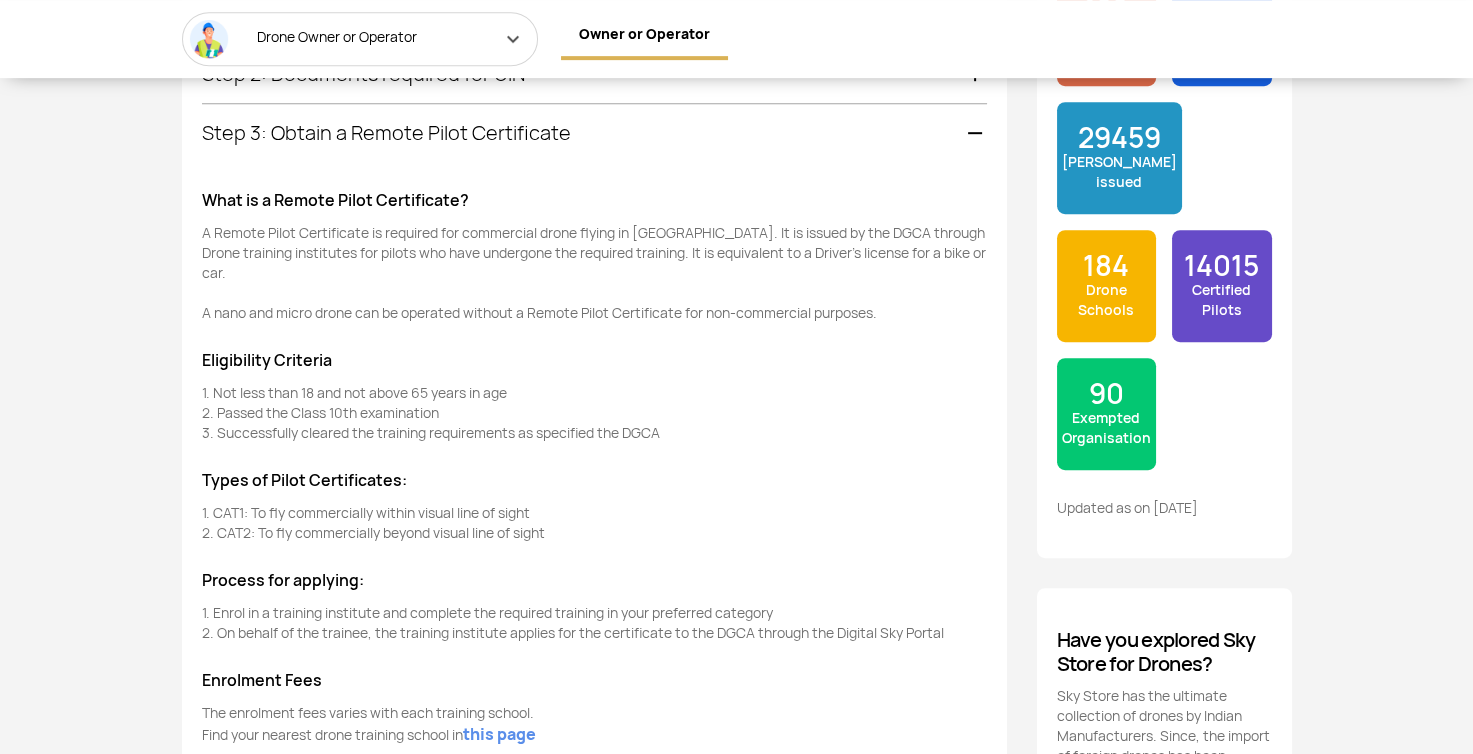 scroll, scrollTop: 1707, scrollLeft: 0, axis: vertical 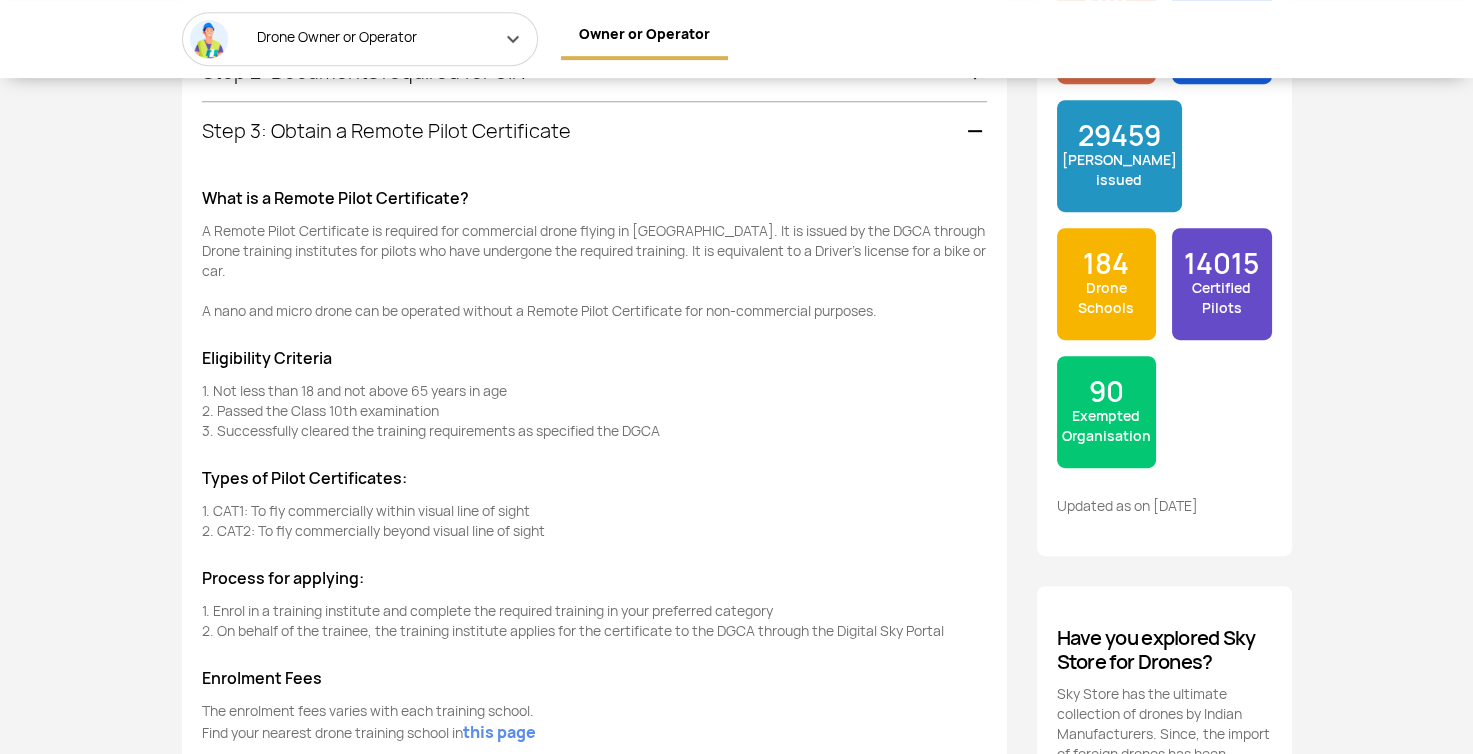 click on "Step 3: Obtain a Remote Pilot Certificate" at bounding box center [594, 131] 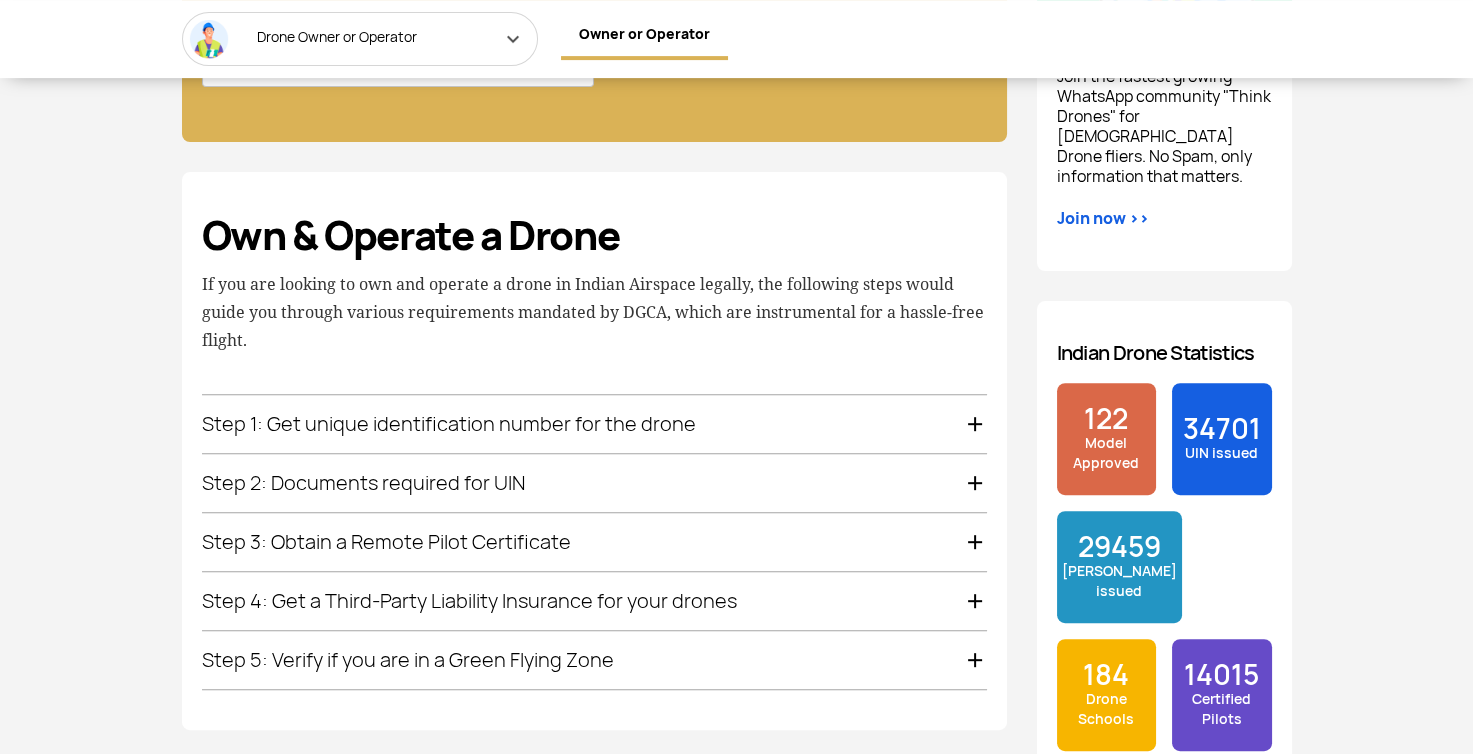 scroll, scrollTop: 1279, scrollLeft: 0, axis: vertical 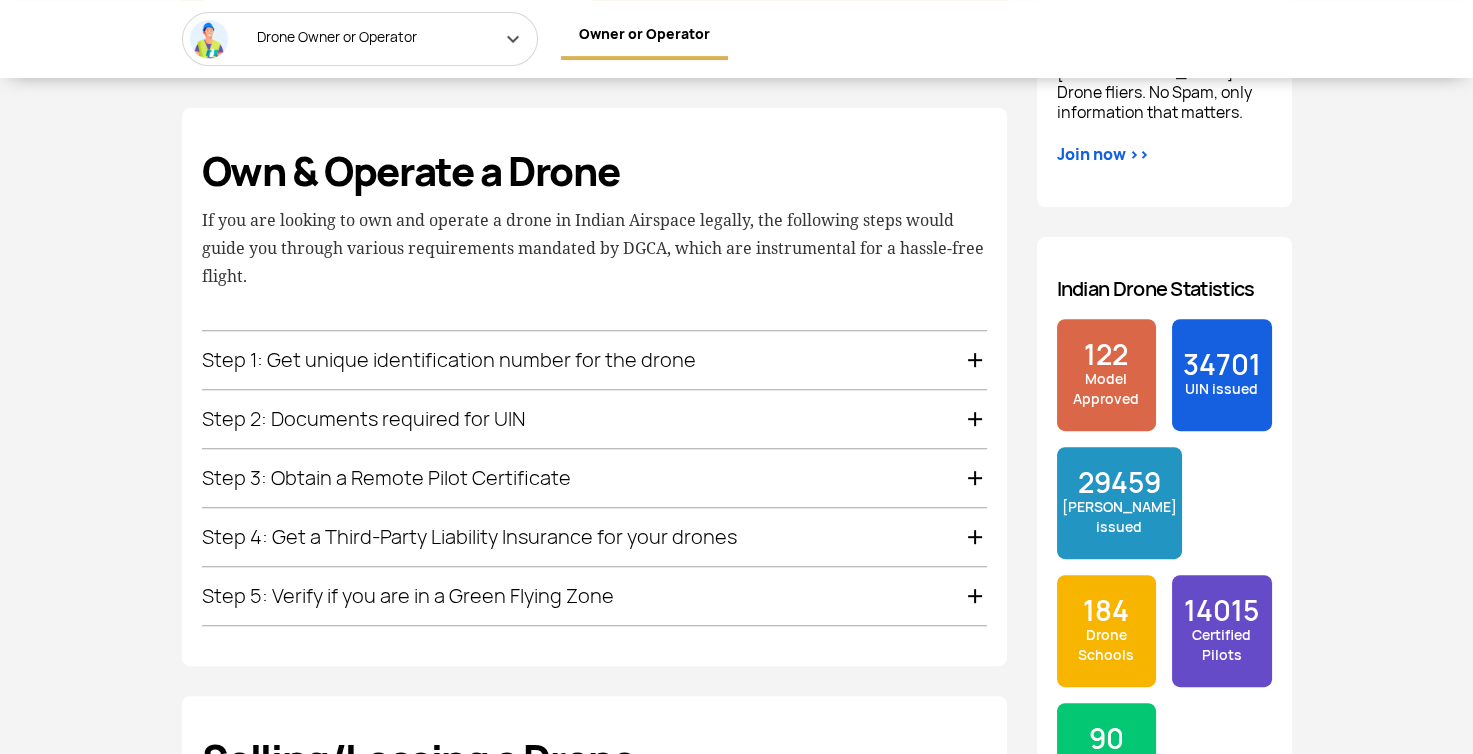 click on "If you are looking to own and operate a drone in Indian Airspace legally, the following steps would guide you through various requirements mandated by DGCA, which are instrumental for a hassle-free flight." at bounding box center (594, 248) 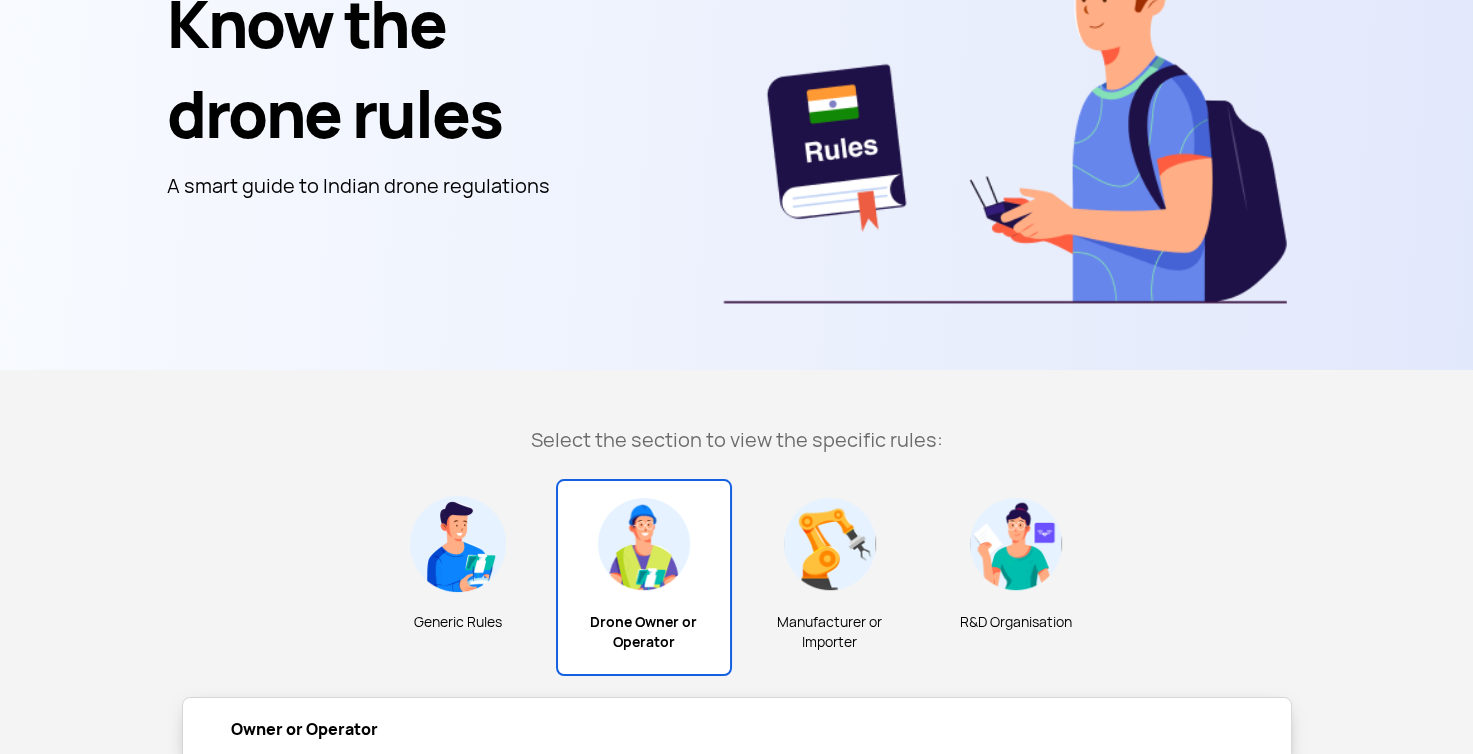 scroll, scrollTop: 264, scrollLeft: 0, axis: vertical 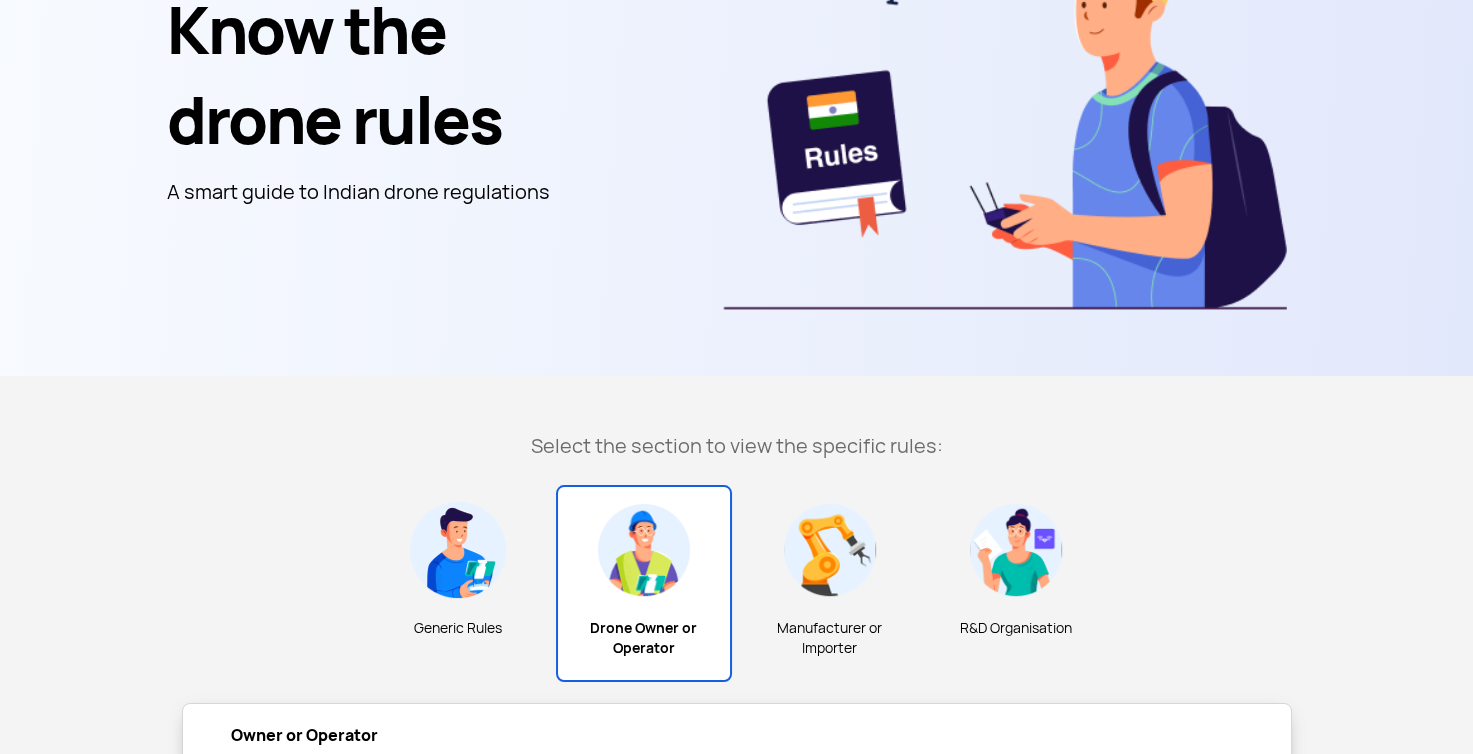 click at bounding box center (830, 550) 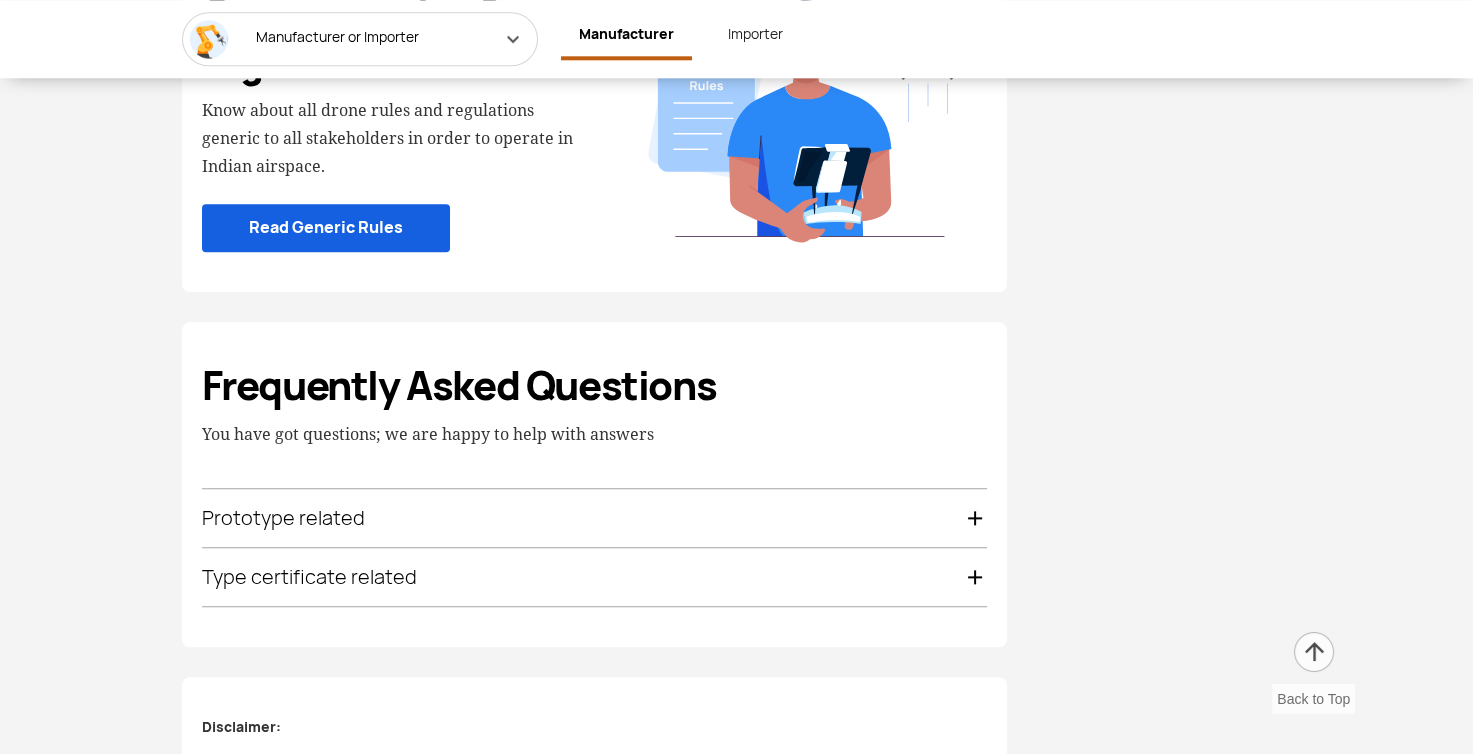 scroll, scrollTop: 4223, scrollLeft: 0, axis: vertical 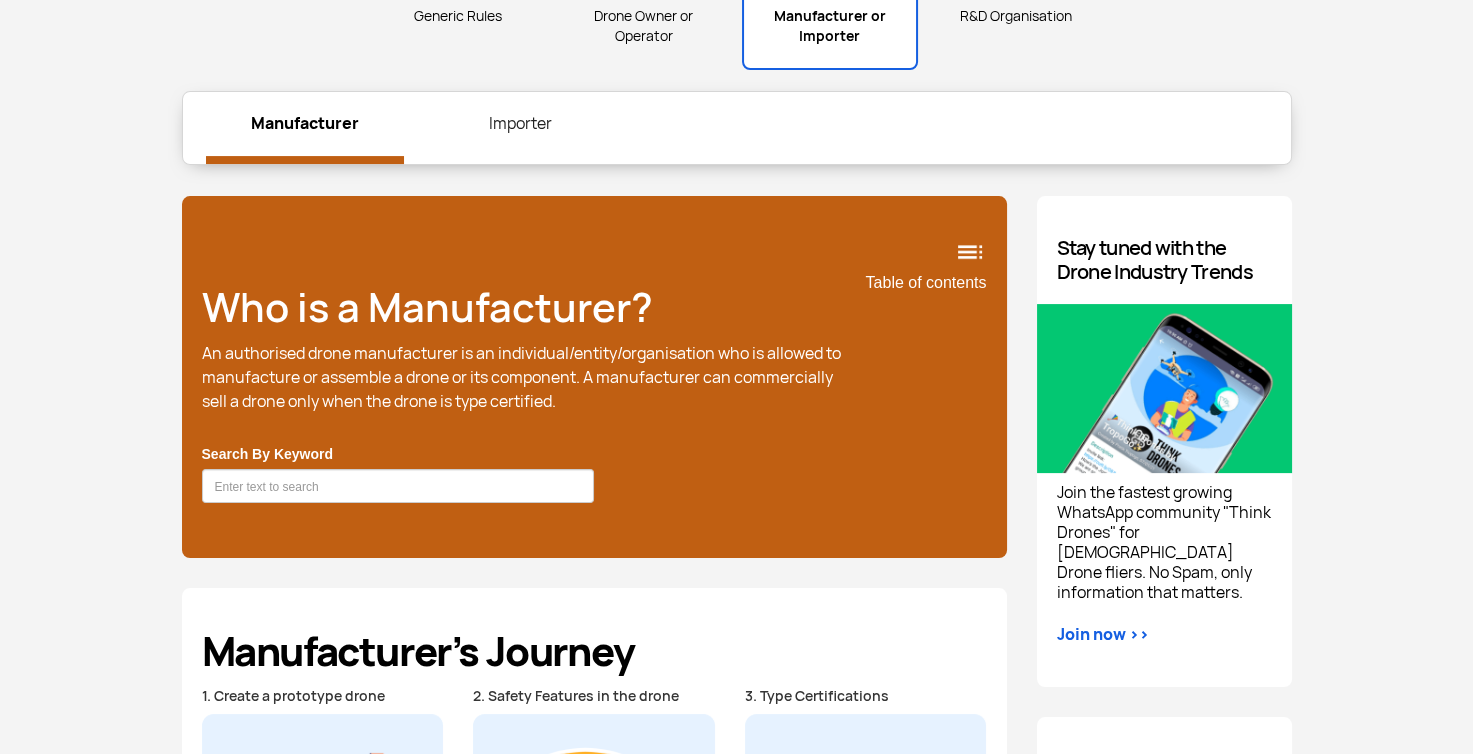 click on "Importer" at bounding box center (521, 124) 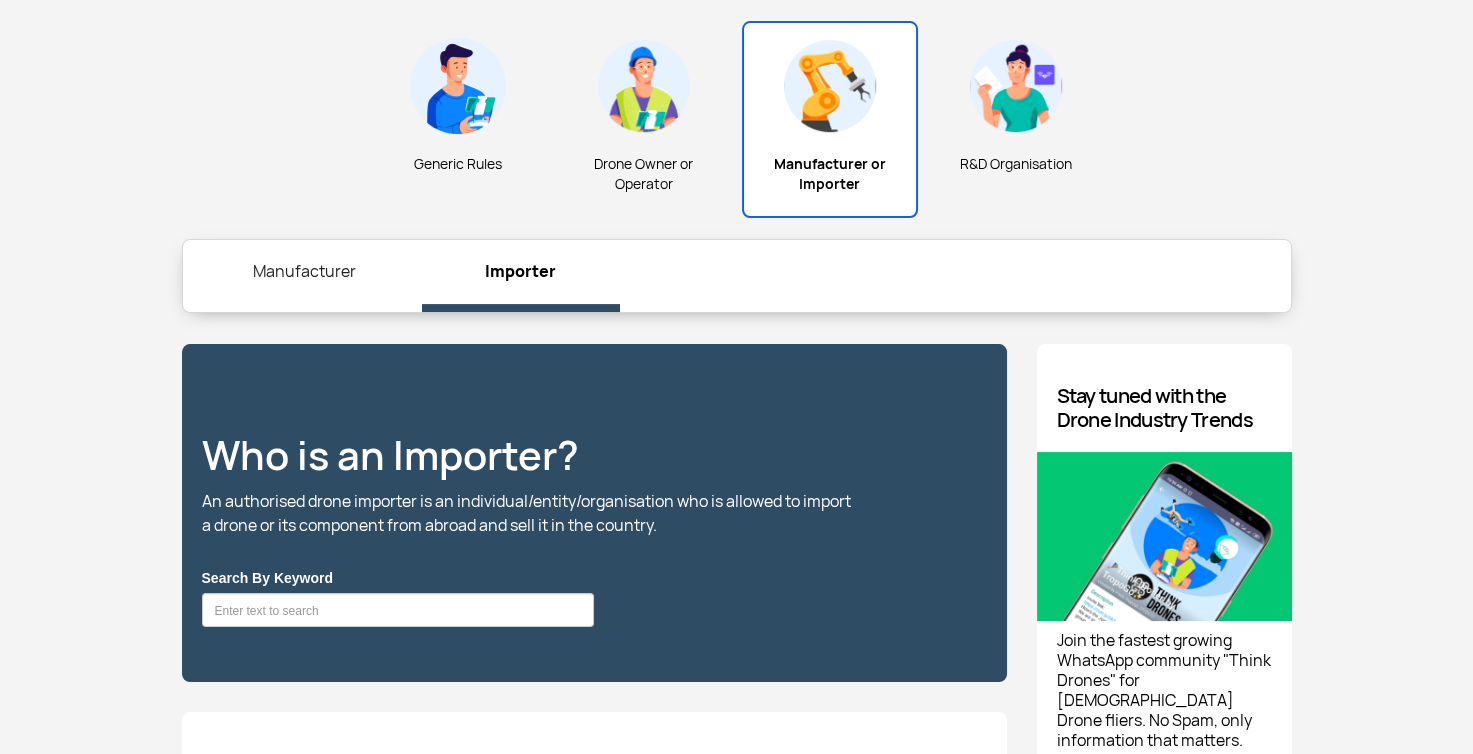 scroll, scrollTop: 752, scrollLeft: 0, axis: vertical 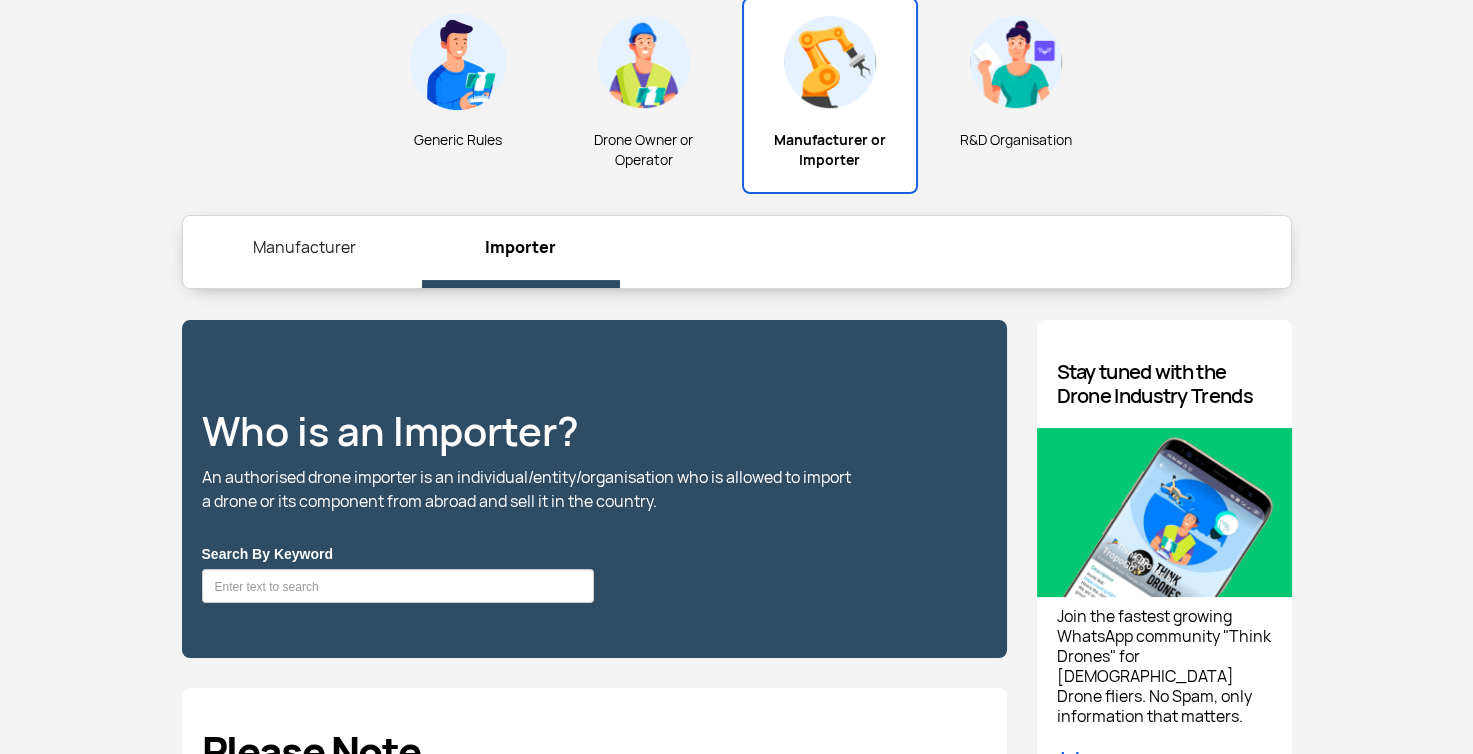 click on "Manufacturer" at bounding box center [305, 248] 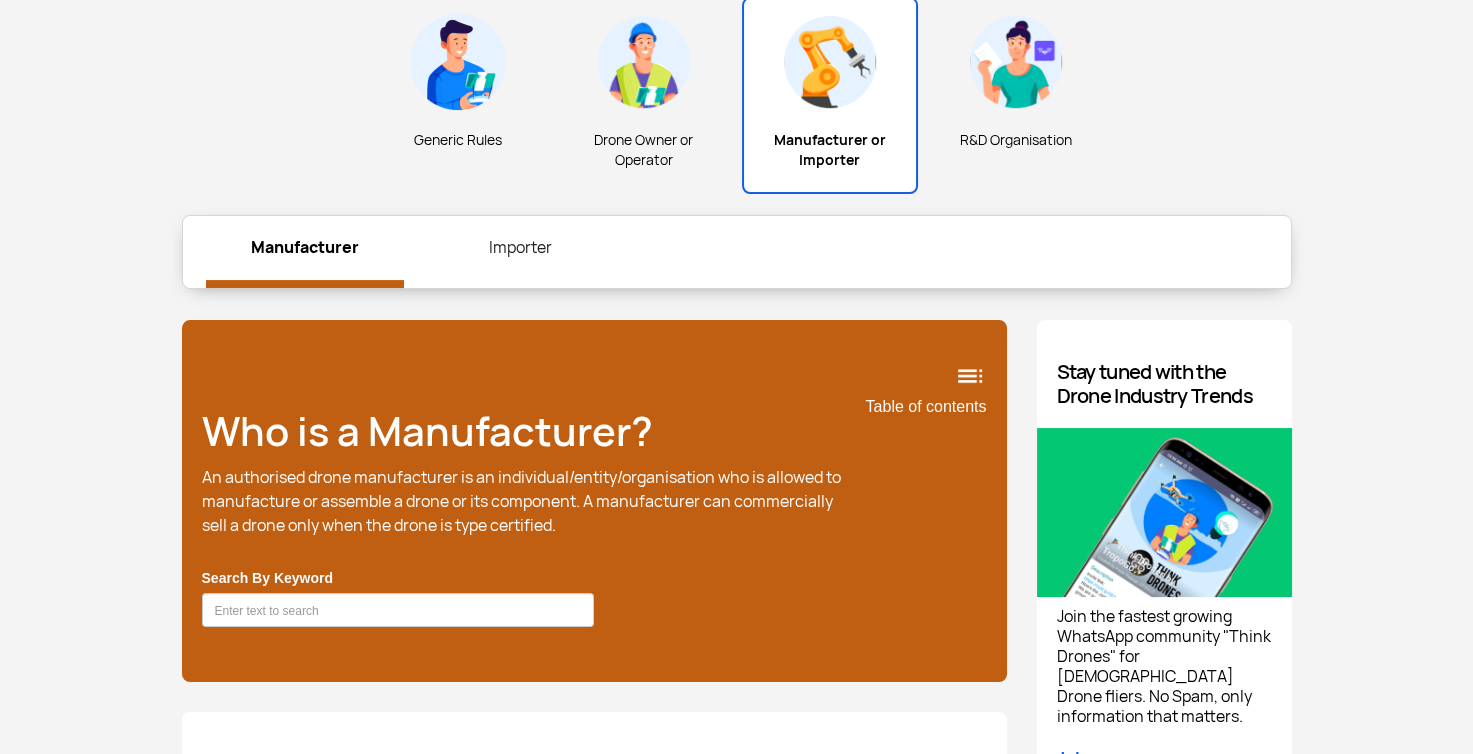 type 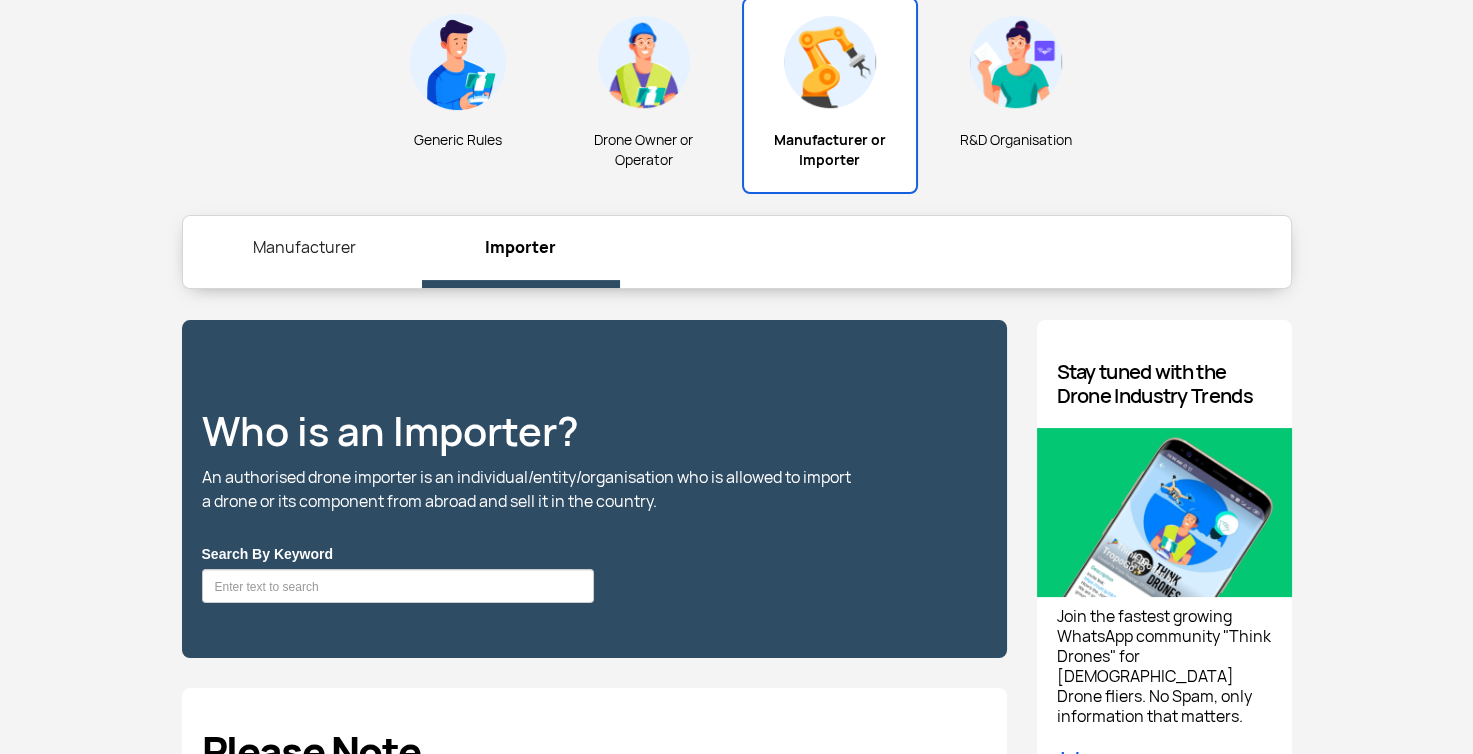 type 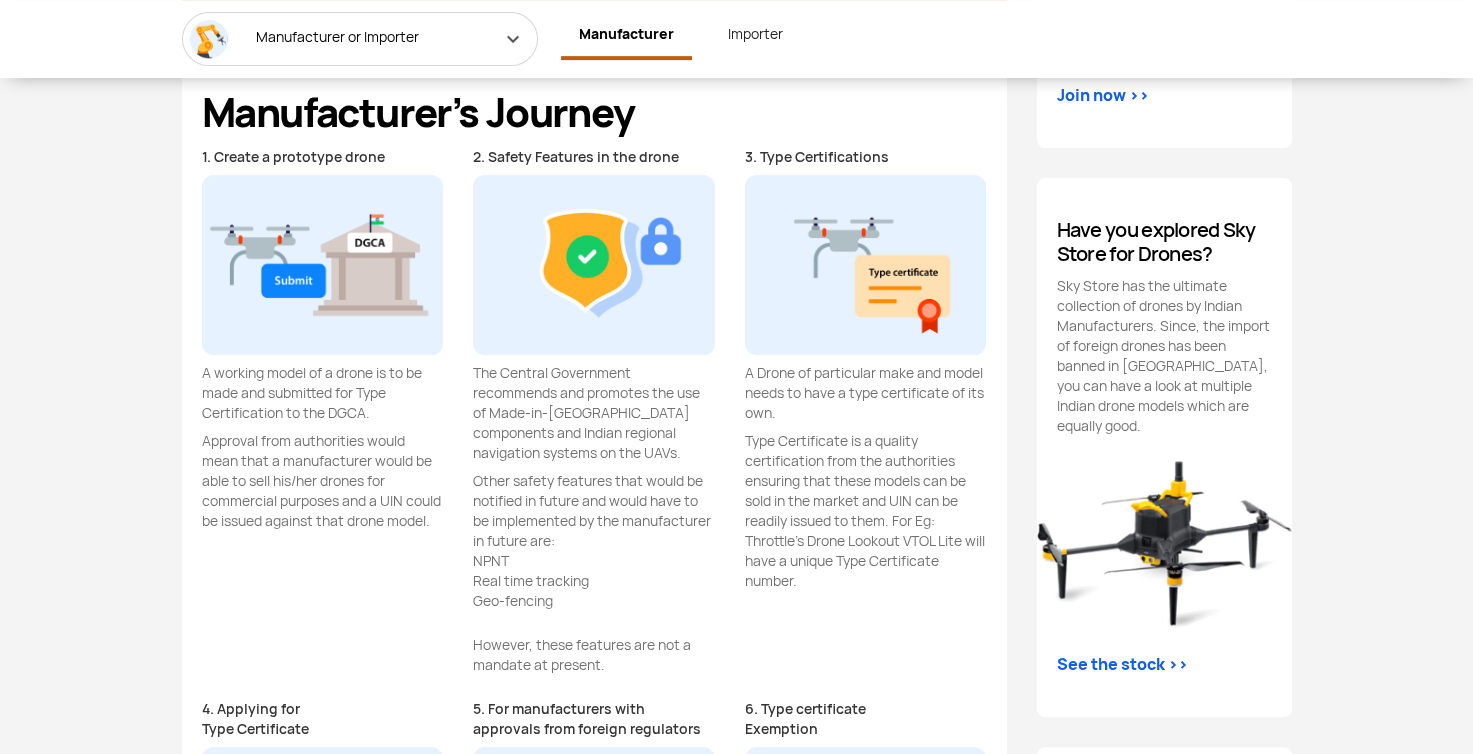 scroll, scrollTop: 1360, scrollLeft: 0, axis: vertical 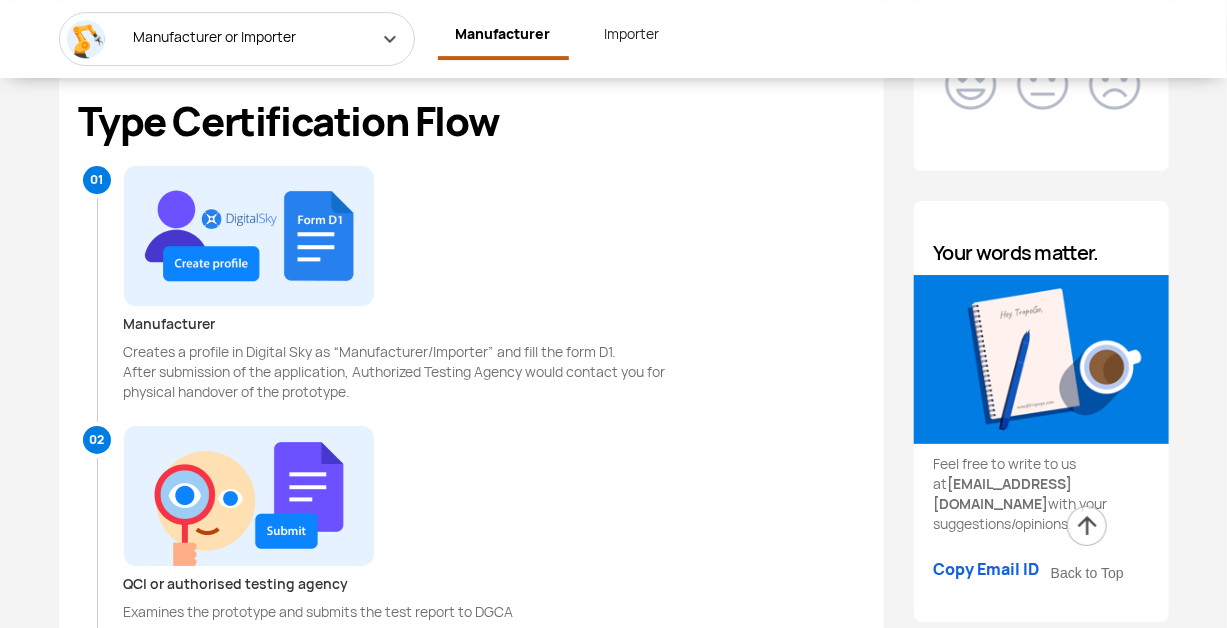 click on "Manufacturer" at bounding box center (503, 36) 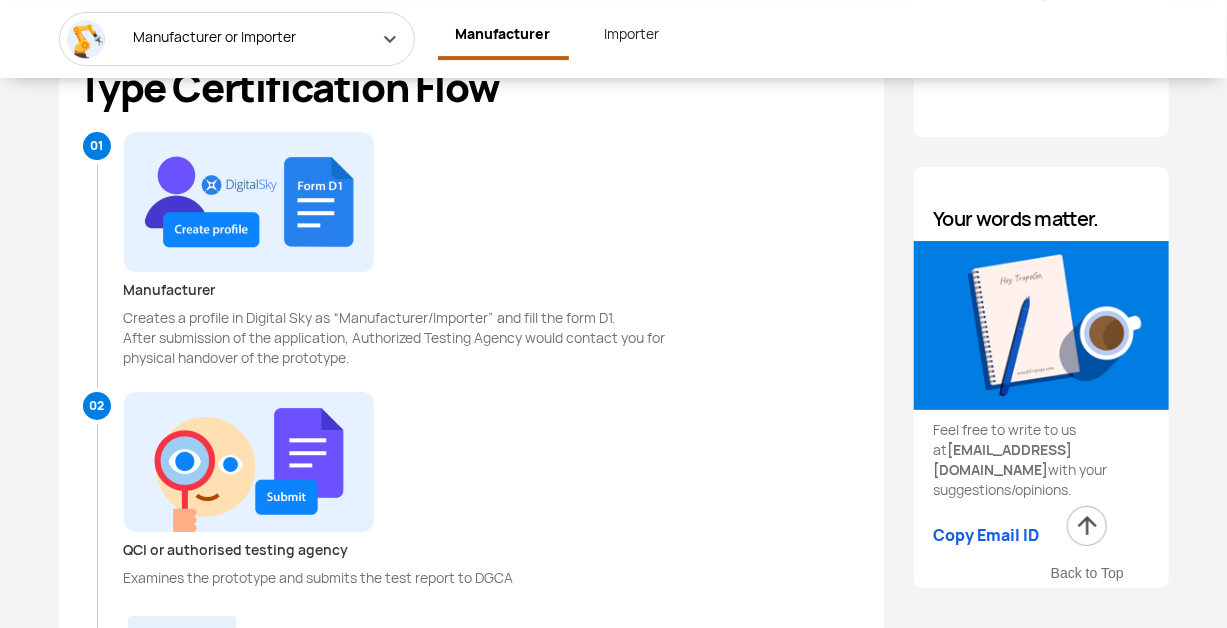 scroll, scrollTop: 2672, scrollLeft: 0, axis: vertical 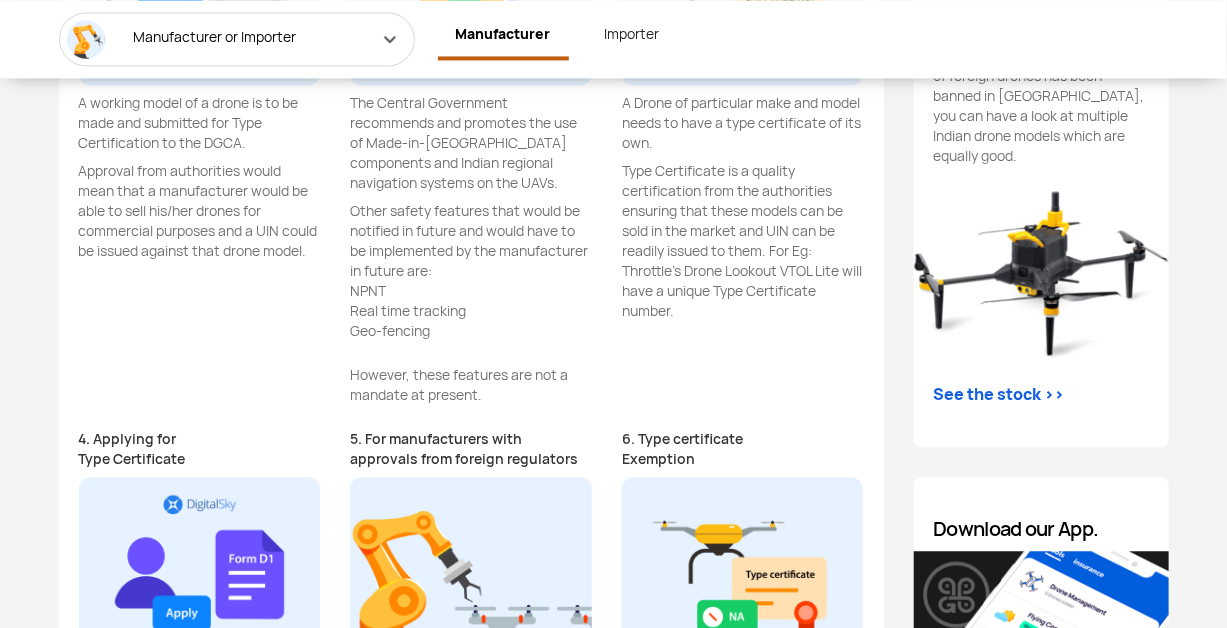 click on "Importer" at bounding box center [632, 34] 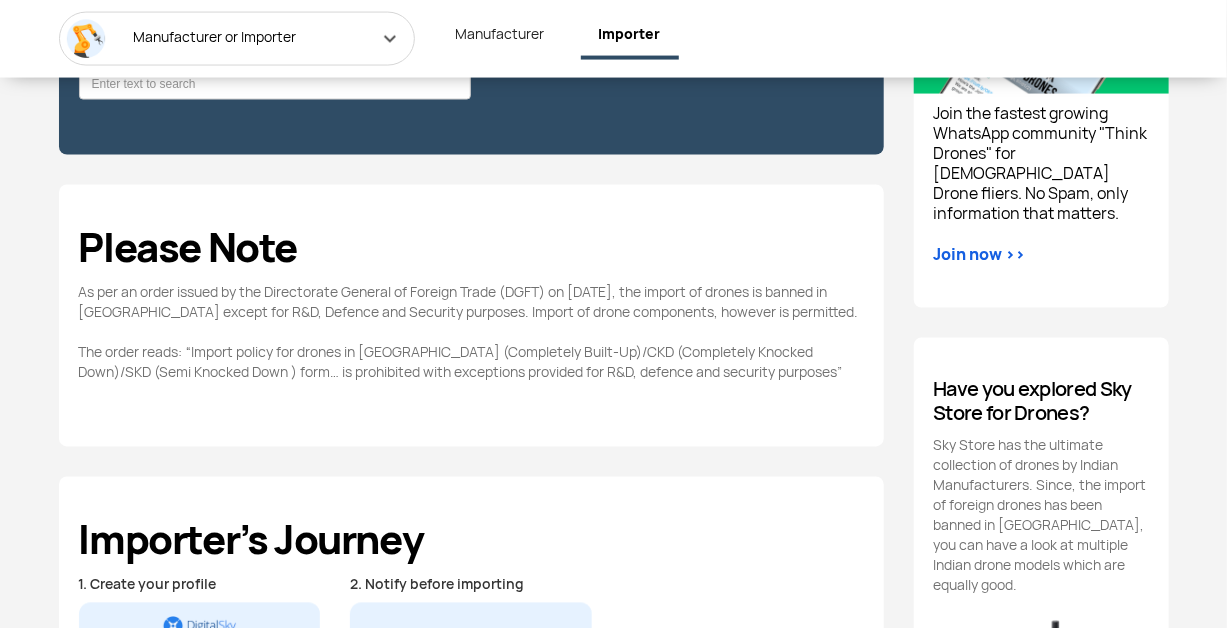 scroll, scrollTop: 1264, scrollLeft: 0, axis: vertical 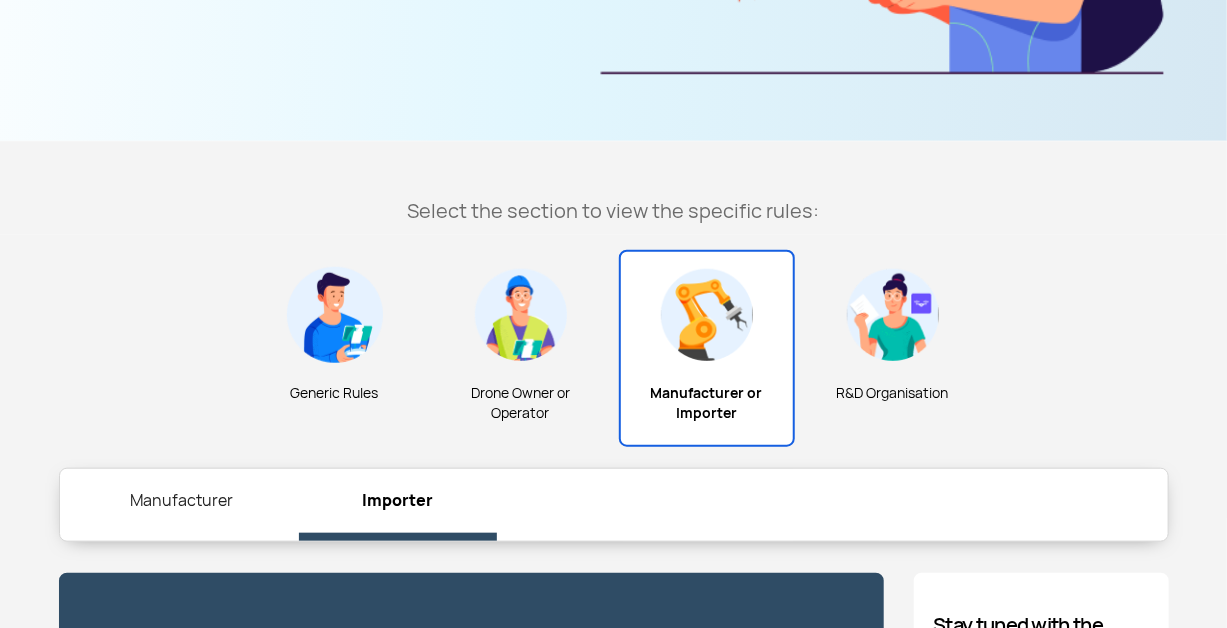 click at bounding box center (893, 315) 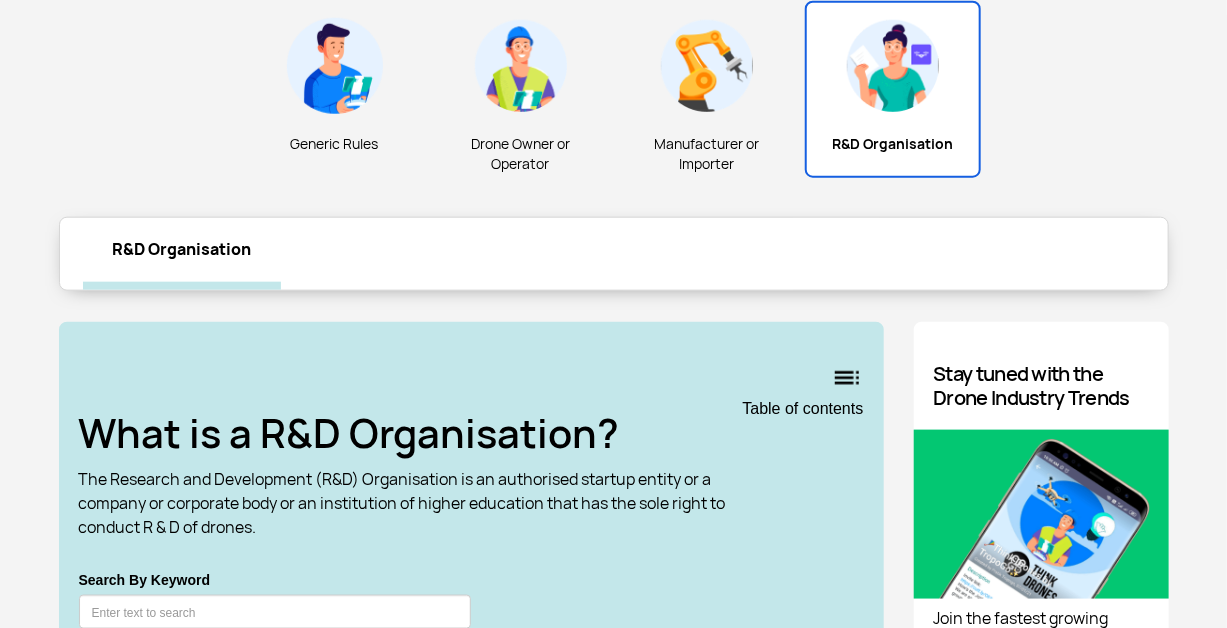 scroll, scrollTop: 733, scrollLeft: 0, axis: vertical 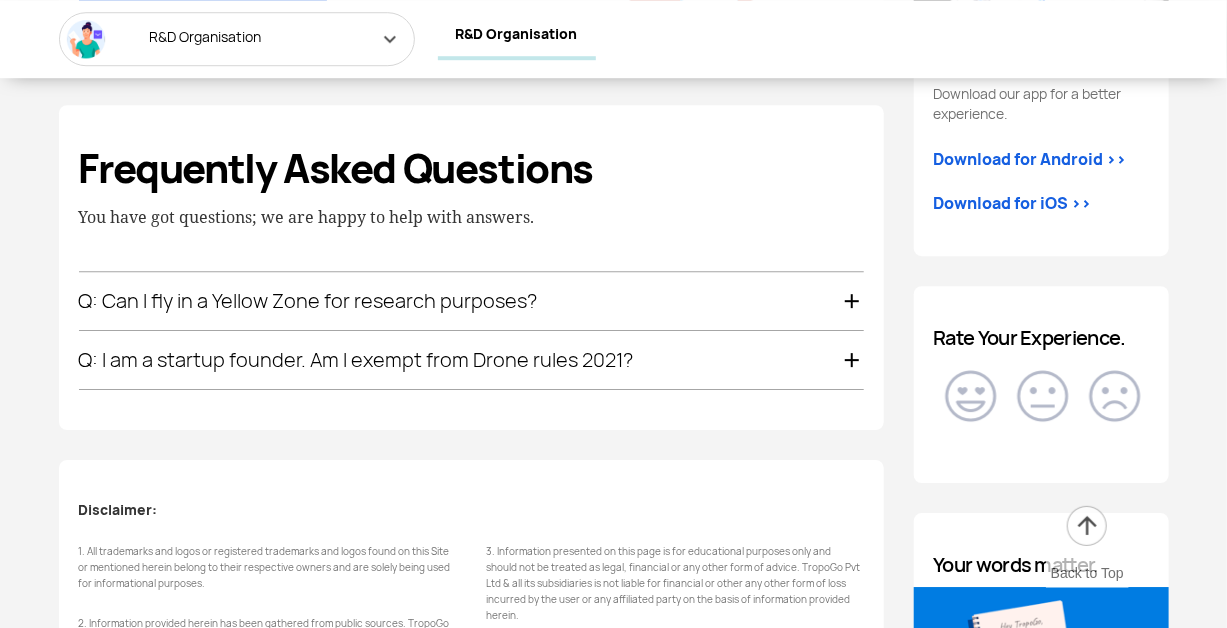 click on "Q: I am a startup founder. Am I exempt from Drone rules 2021?" at bounding box center [471, 360] 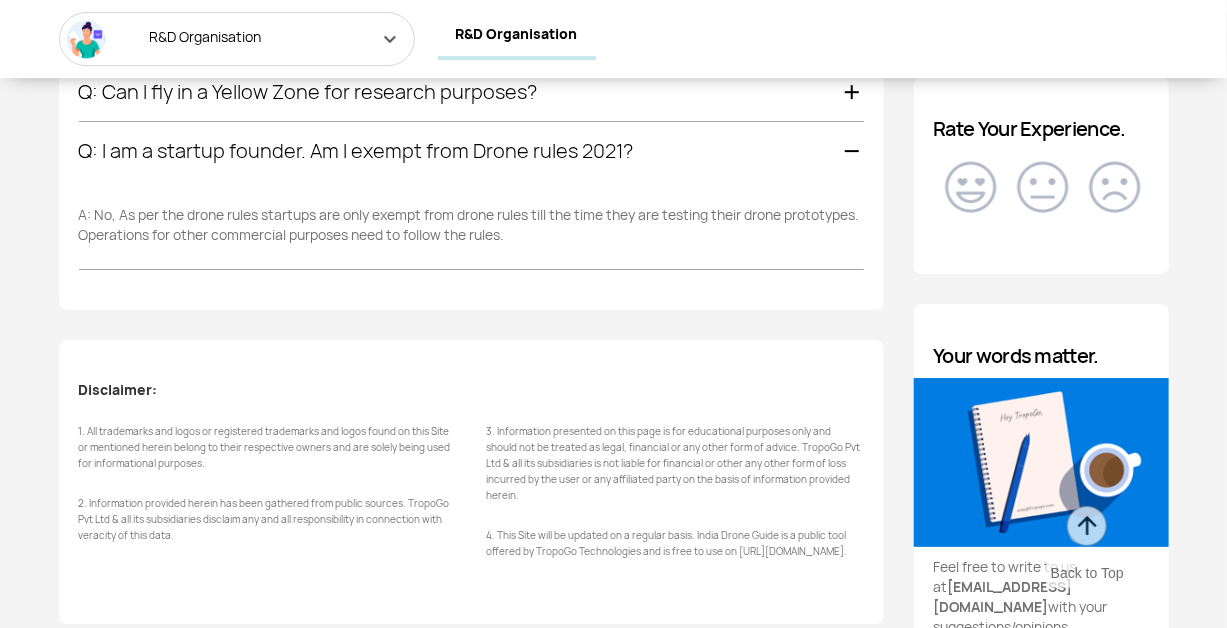 scroll, scrollTop: 2560, scrollLeft: 0, axis: vertical 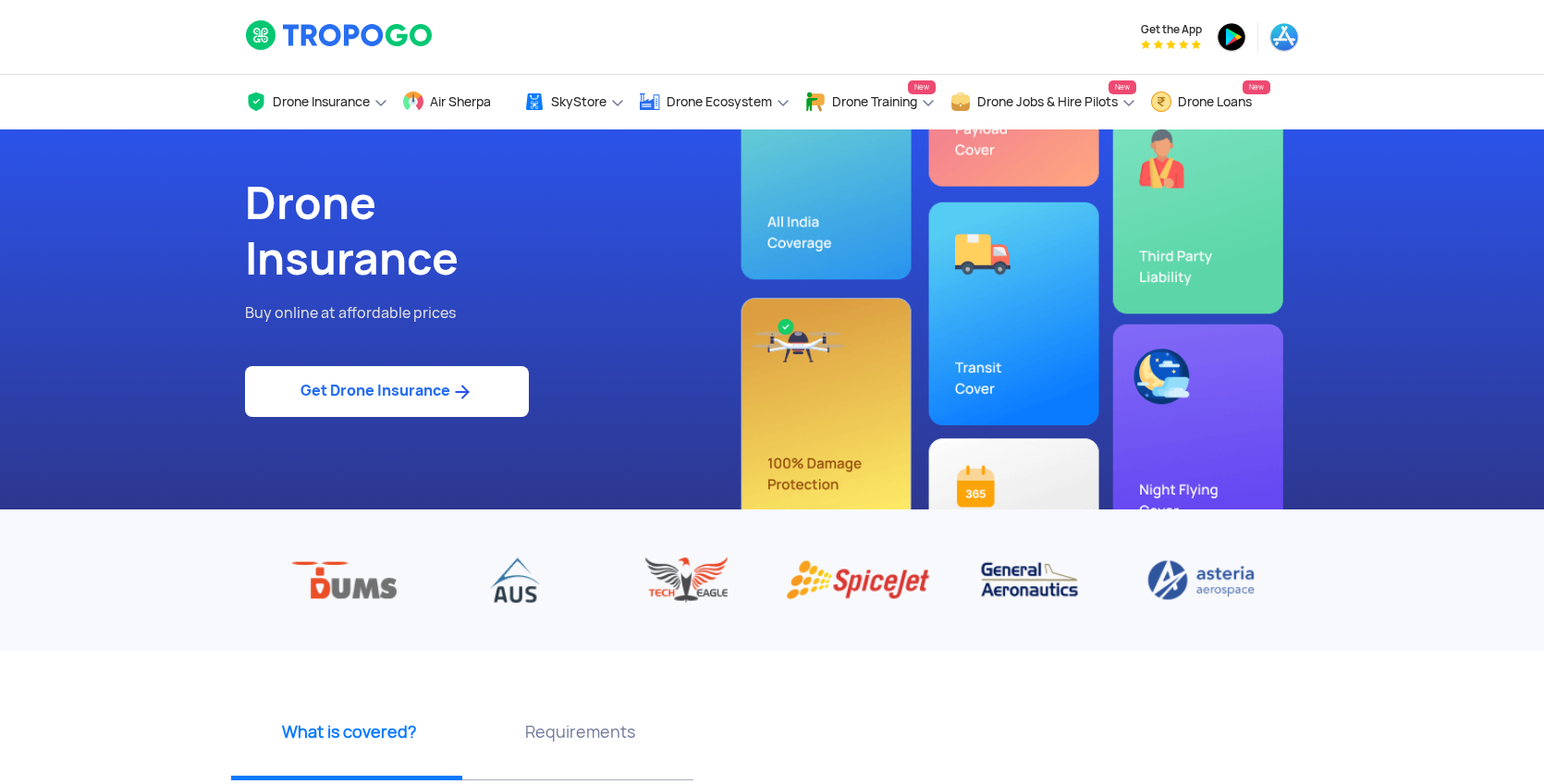click on "Drone  Insurance  Buy online at affordable prices    Get Drone Insurance" 